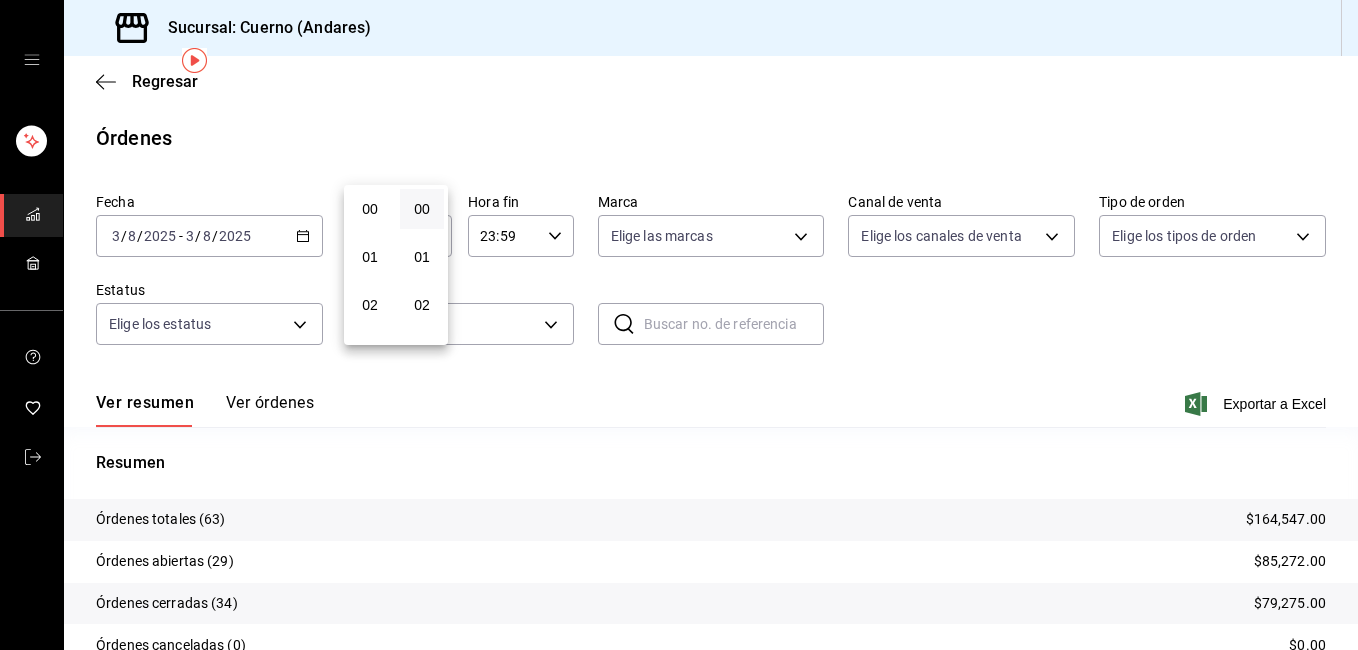 scroll, scrollTop: 0, scrollLeft: 0, axis: both 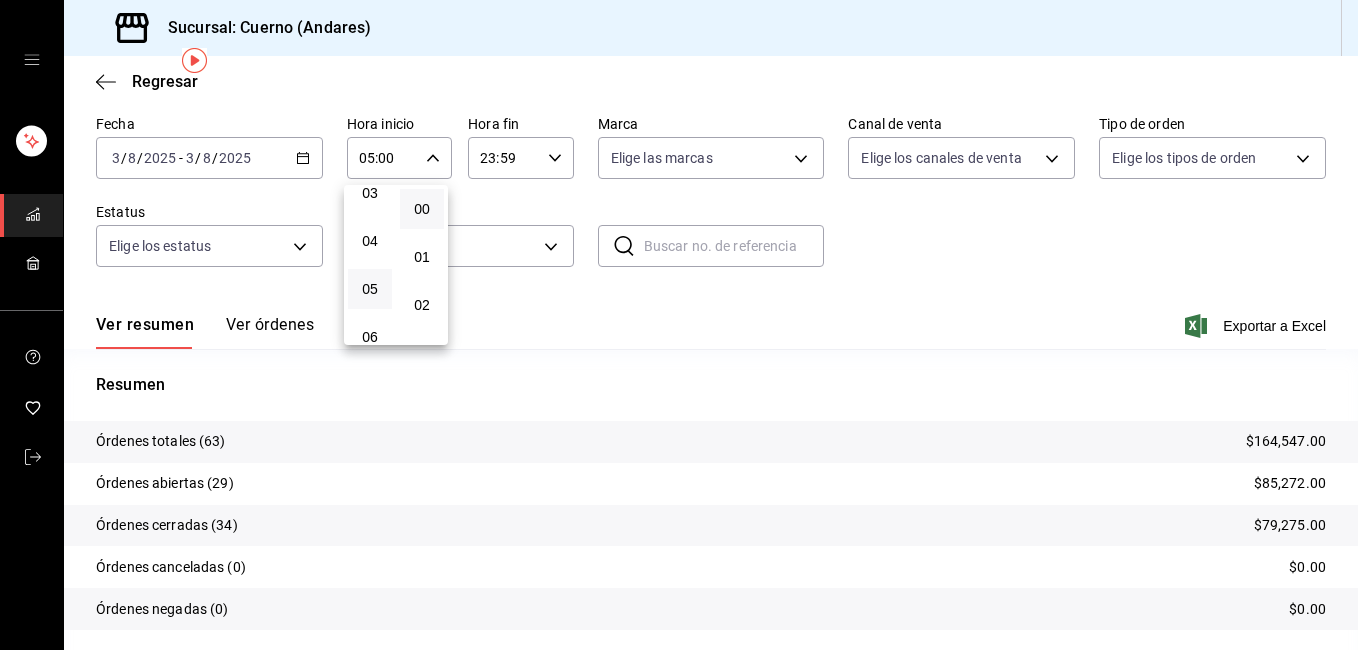 click at bounding box center (679, 325) 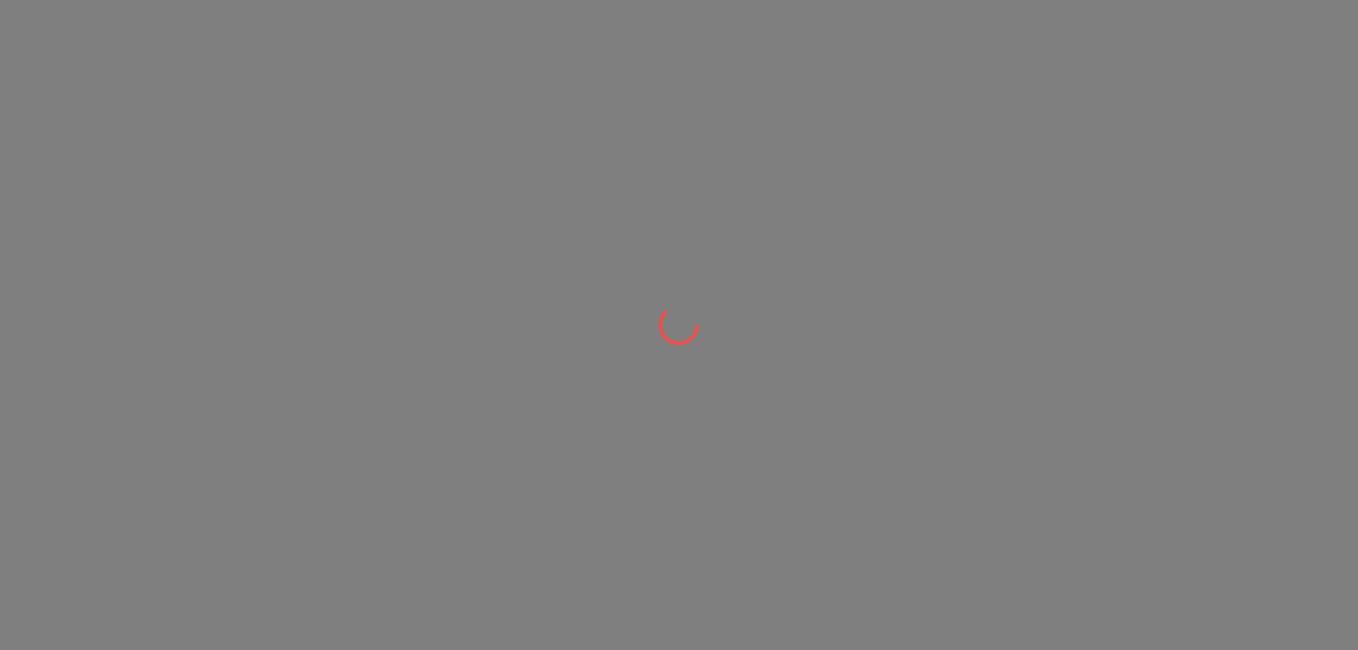 scroll, scrollTop: 0, scrollLeft: 0, axis: both 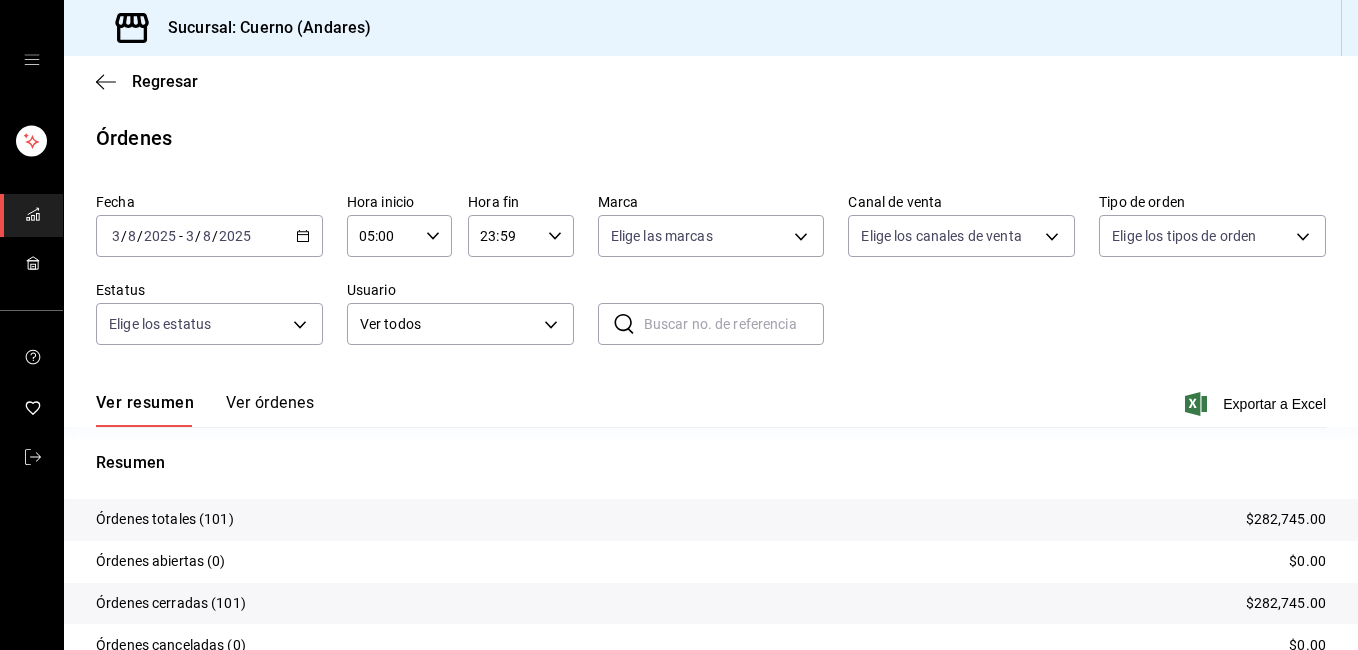 click 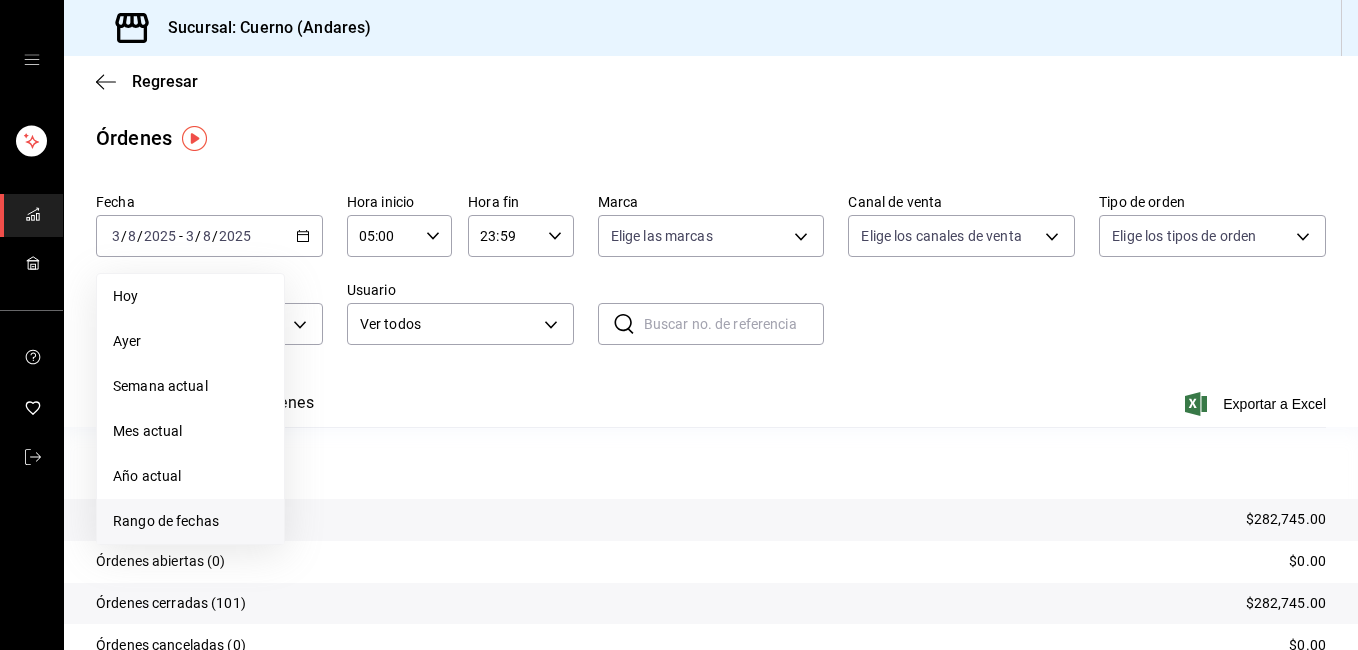 click on "Rango de fechas" at bounding box center [190, 521] 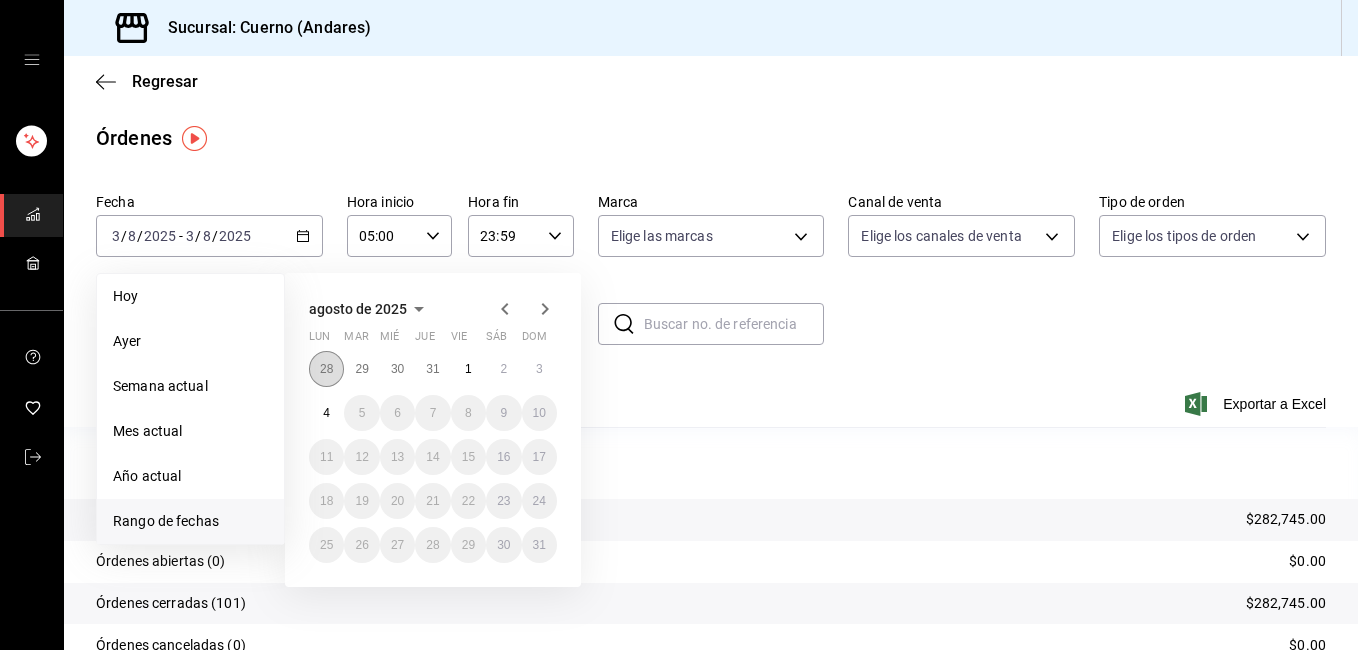 click on "28" at bounding box center (326, 369) 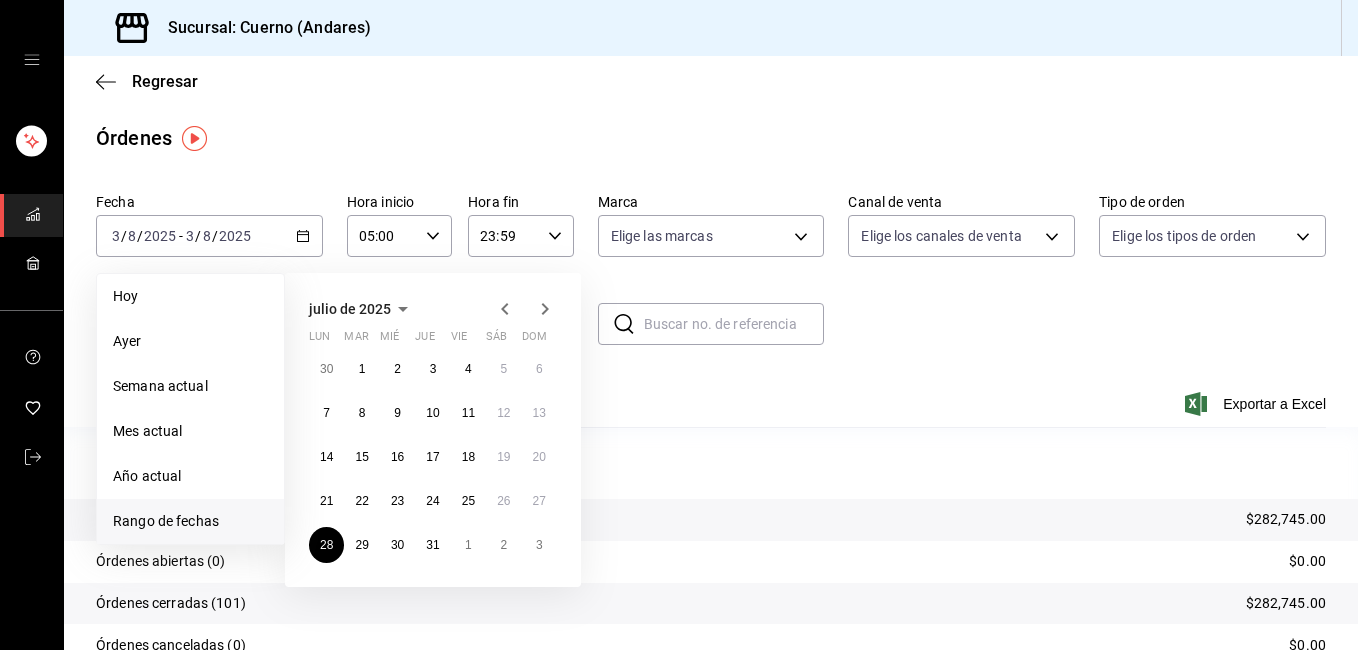 click 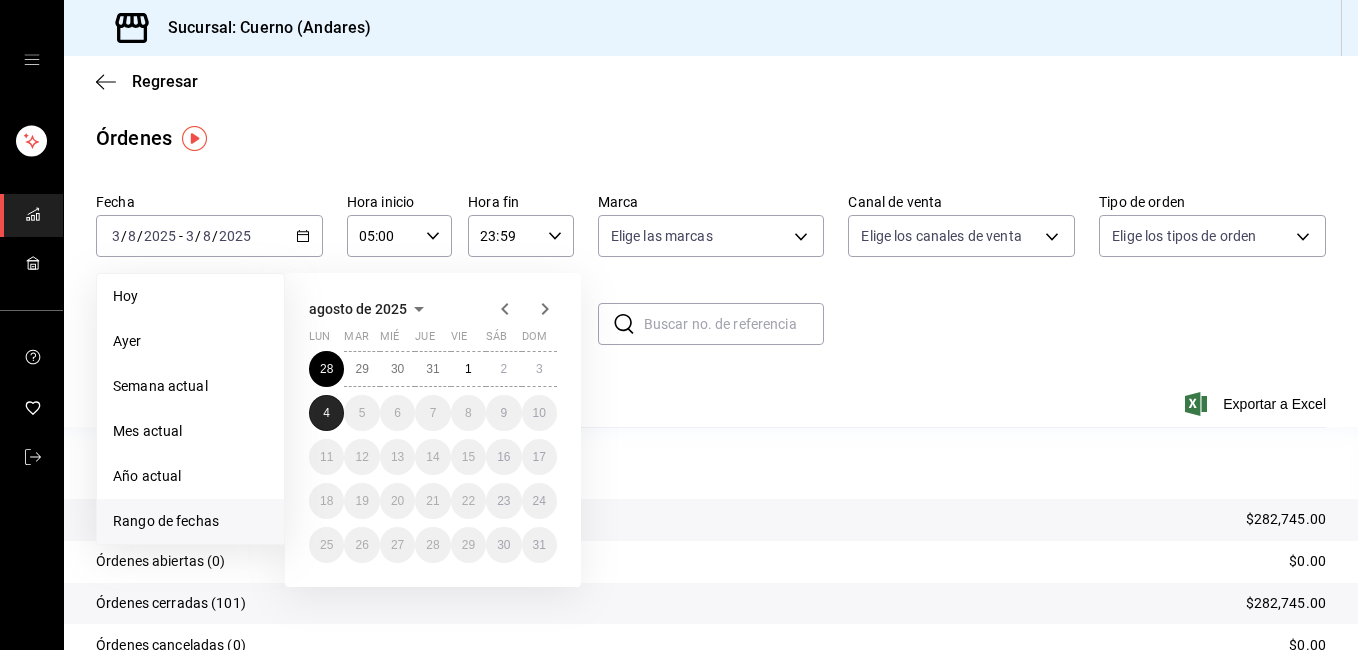 click on "4" at bounding box center [326, 413] 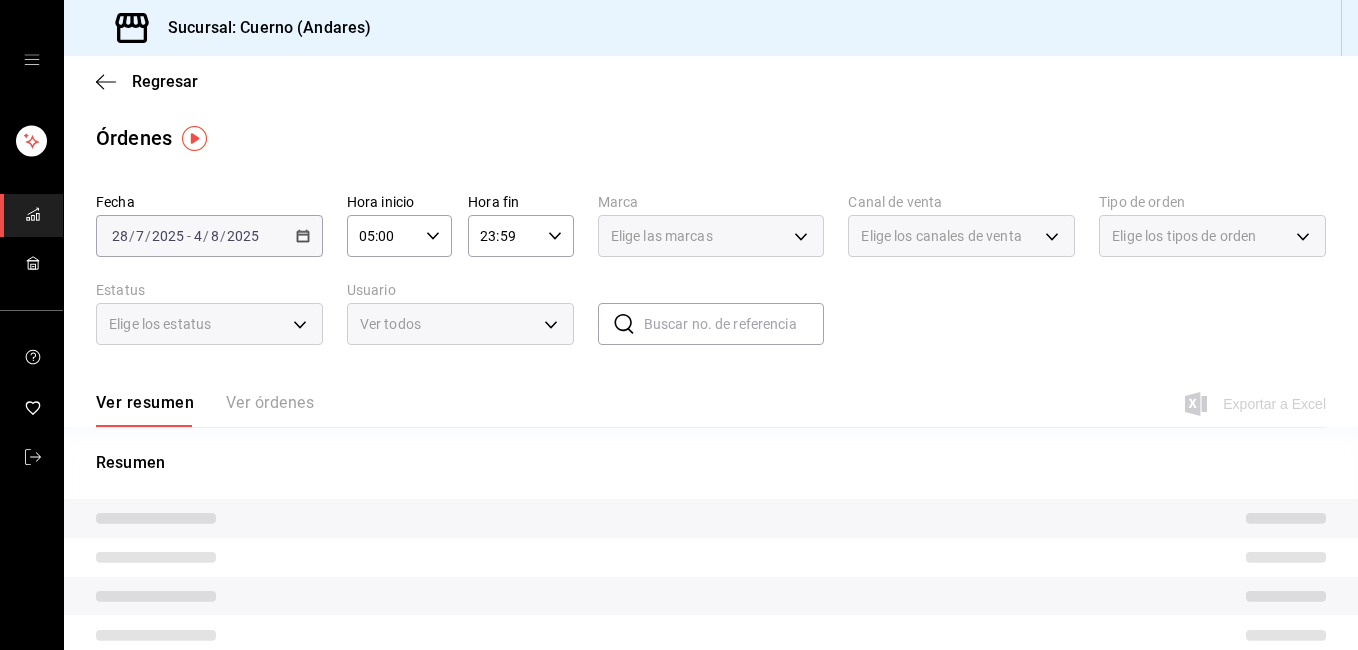 click on "23:59 Hora fin" at bounding box center (520, 236) 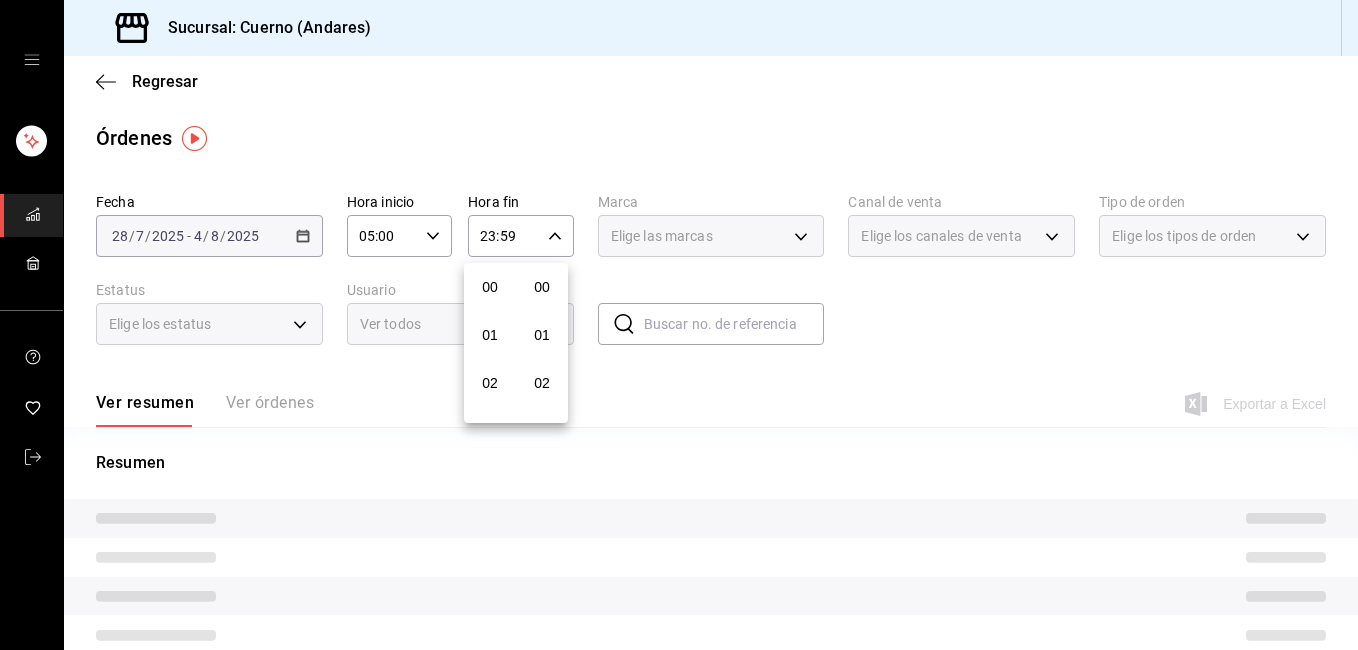 scroll, scrollTop: 992, scrollLeft: 0, axis: vertical 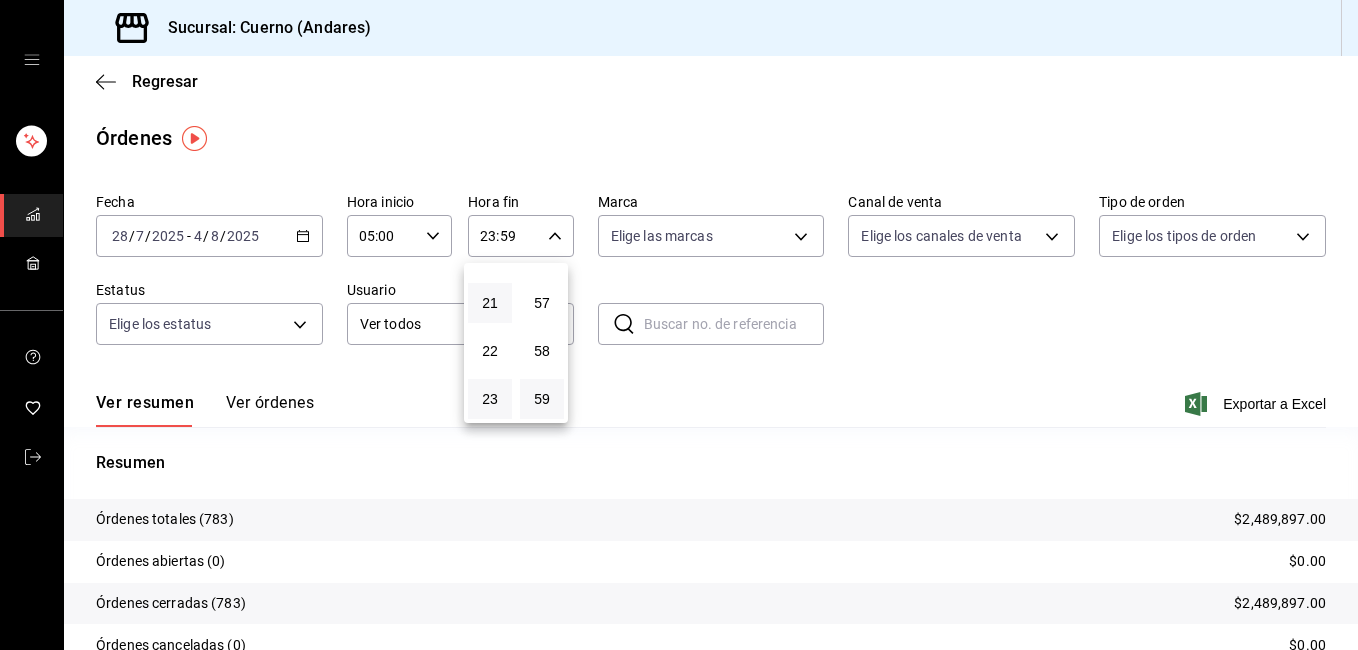 click on "21" at bounding box center [490, 303] 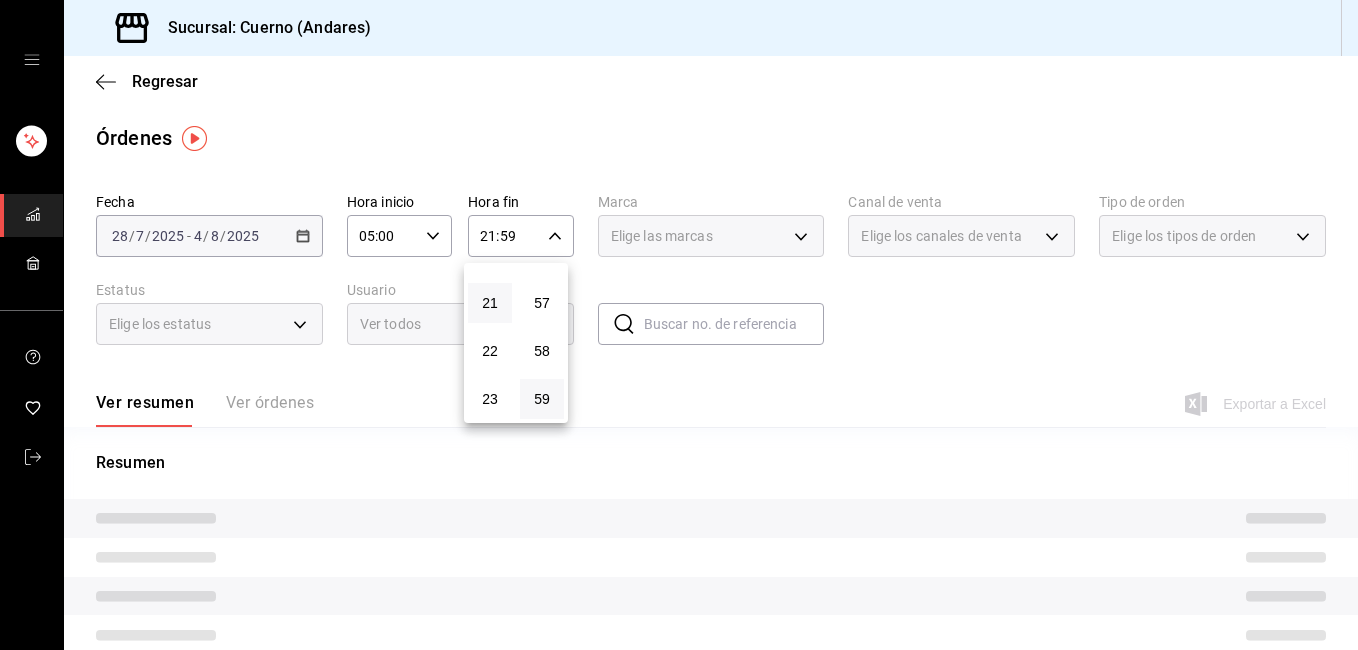 type 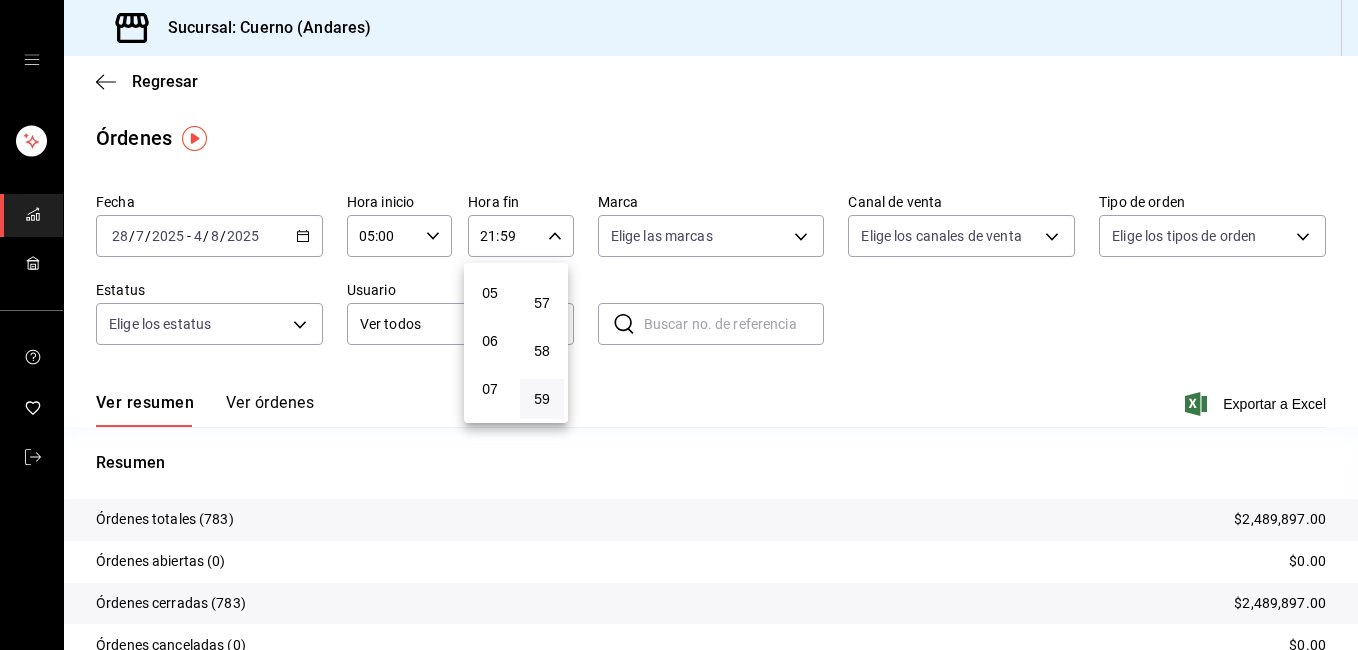 scroll, scrollTop: 232, scrollLeft: 0, axis: vertical 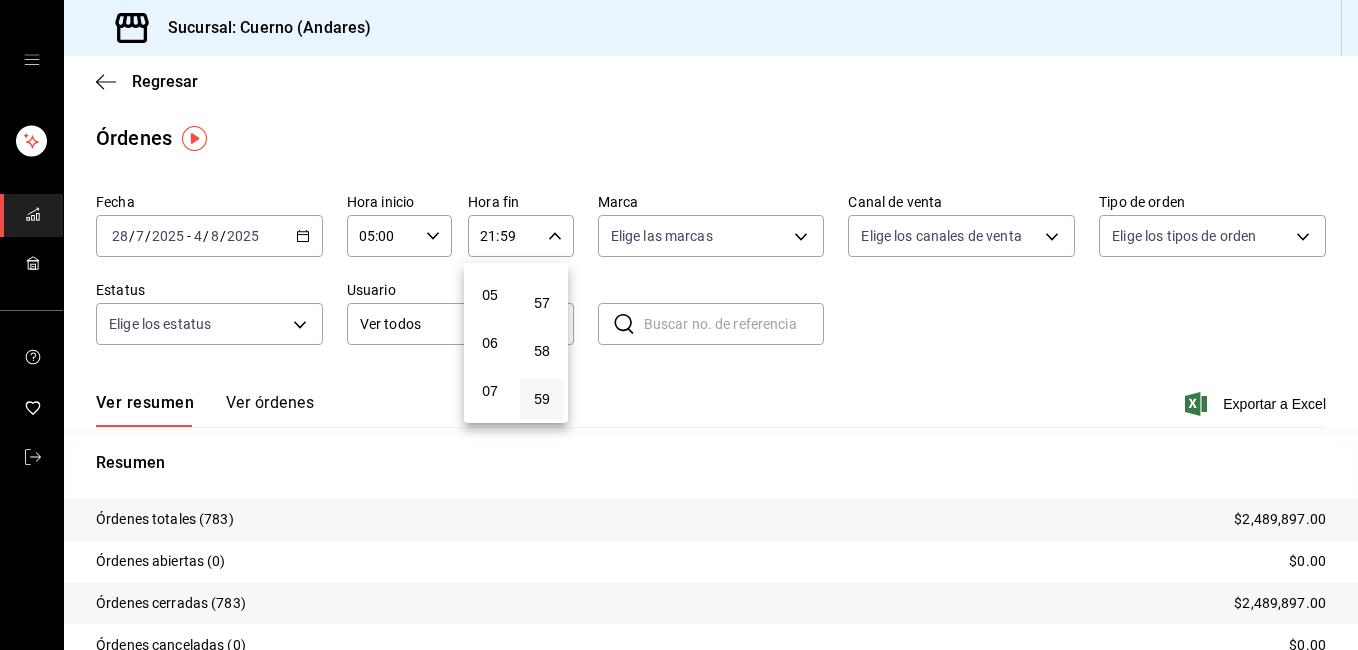 click on "05" at bounding box center [490, 295] 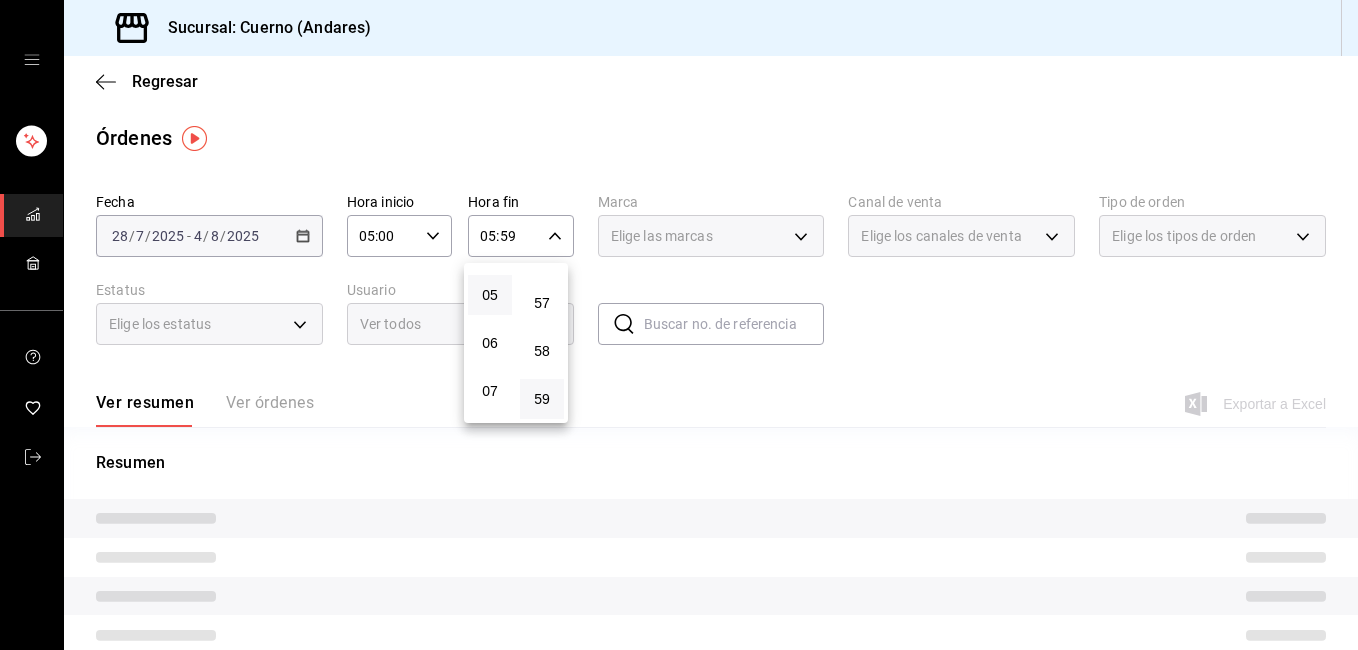 click on "05" at bounding box center [490, 295] 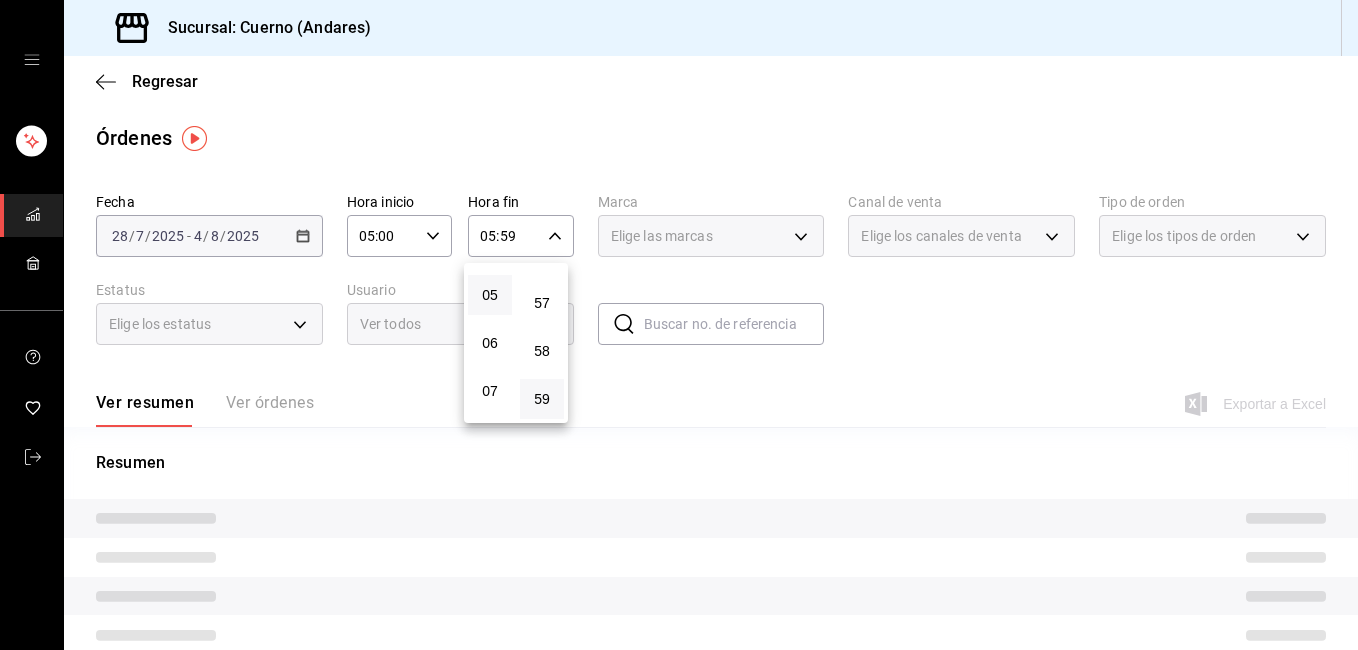 click on "05" at bounding box center [490, 295] 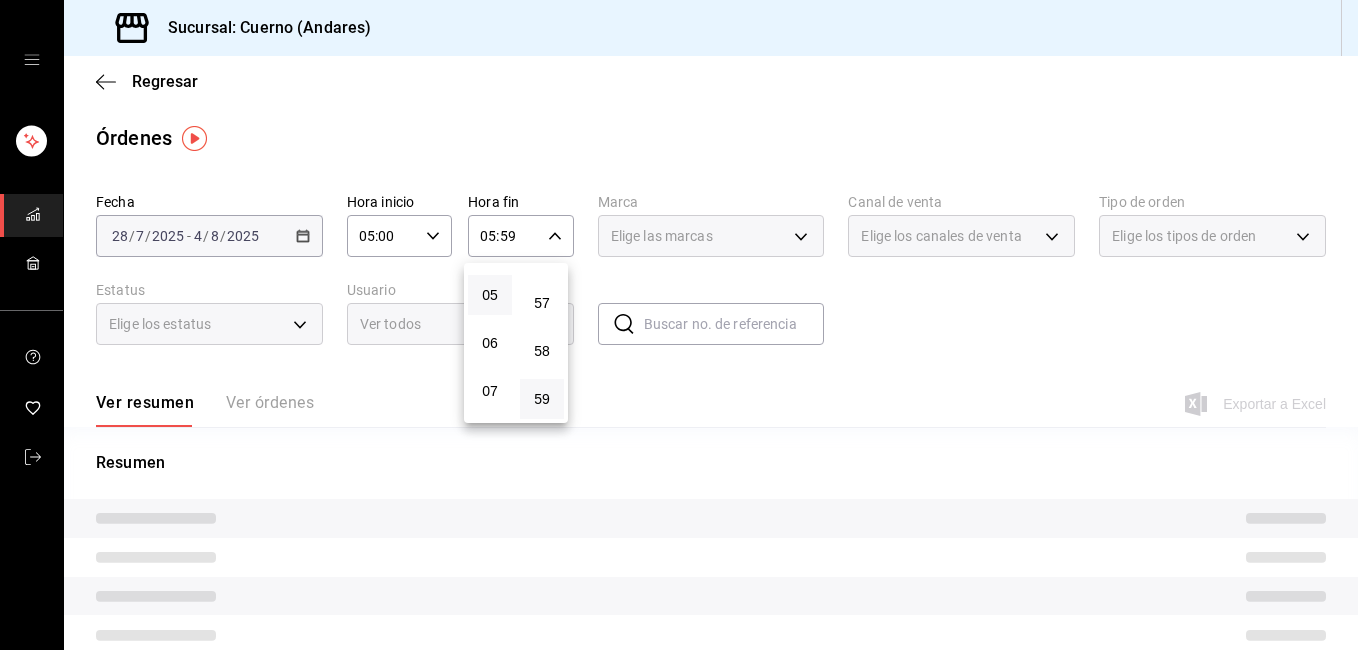 click at bounding box center [679, 325] 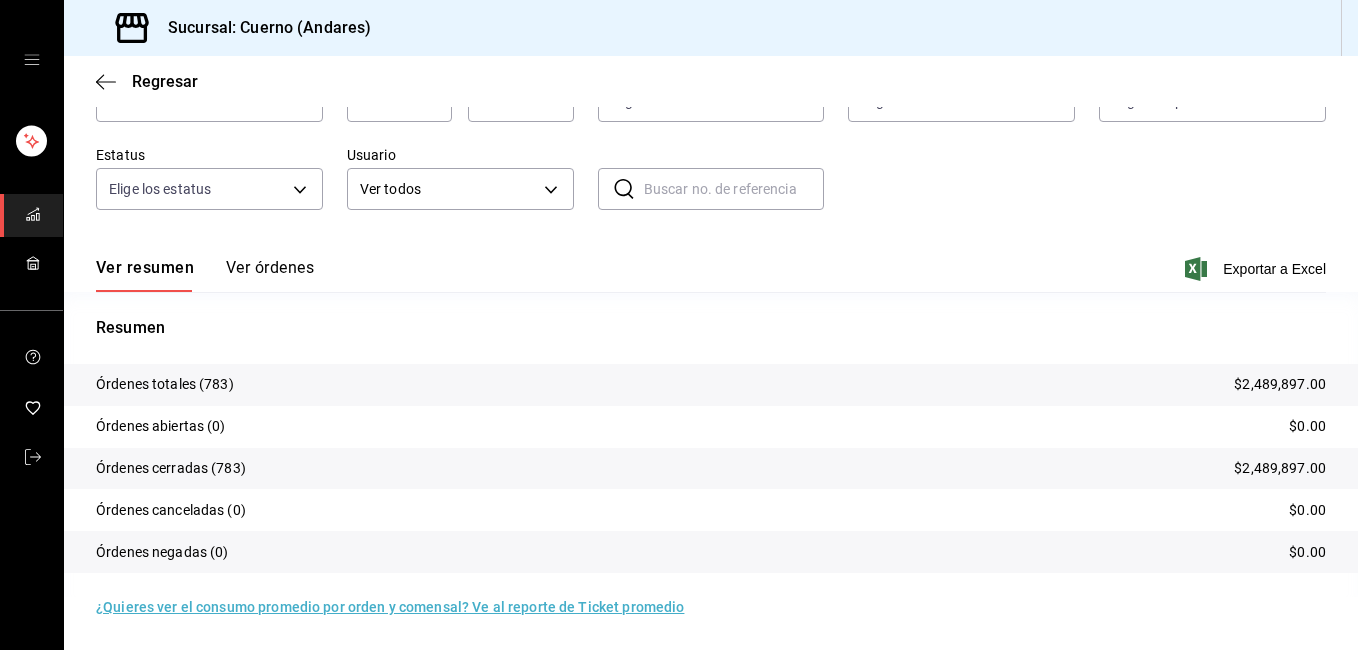 scroll, scrollTop: 35, scrollLeft: 0, axis: vertical 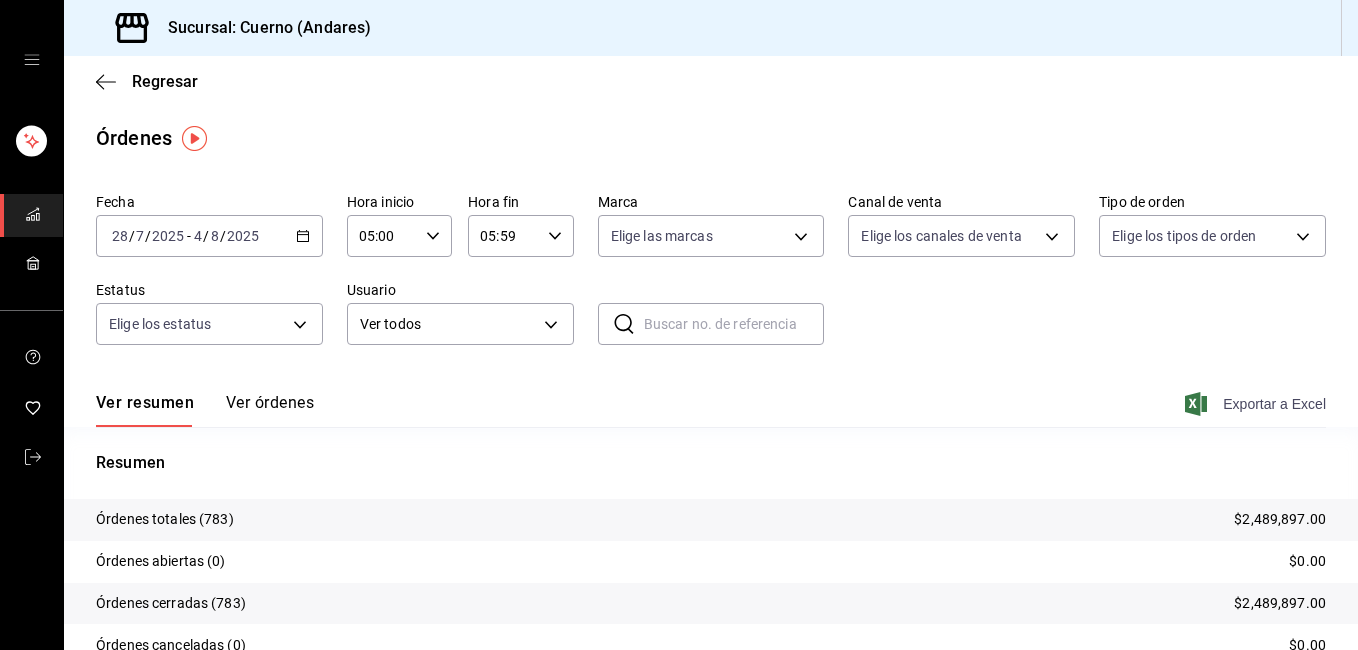 click on "Exportar a Excel" at bounding box center [1257, 404] 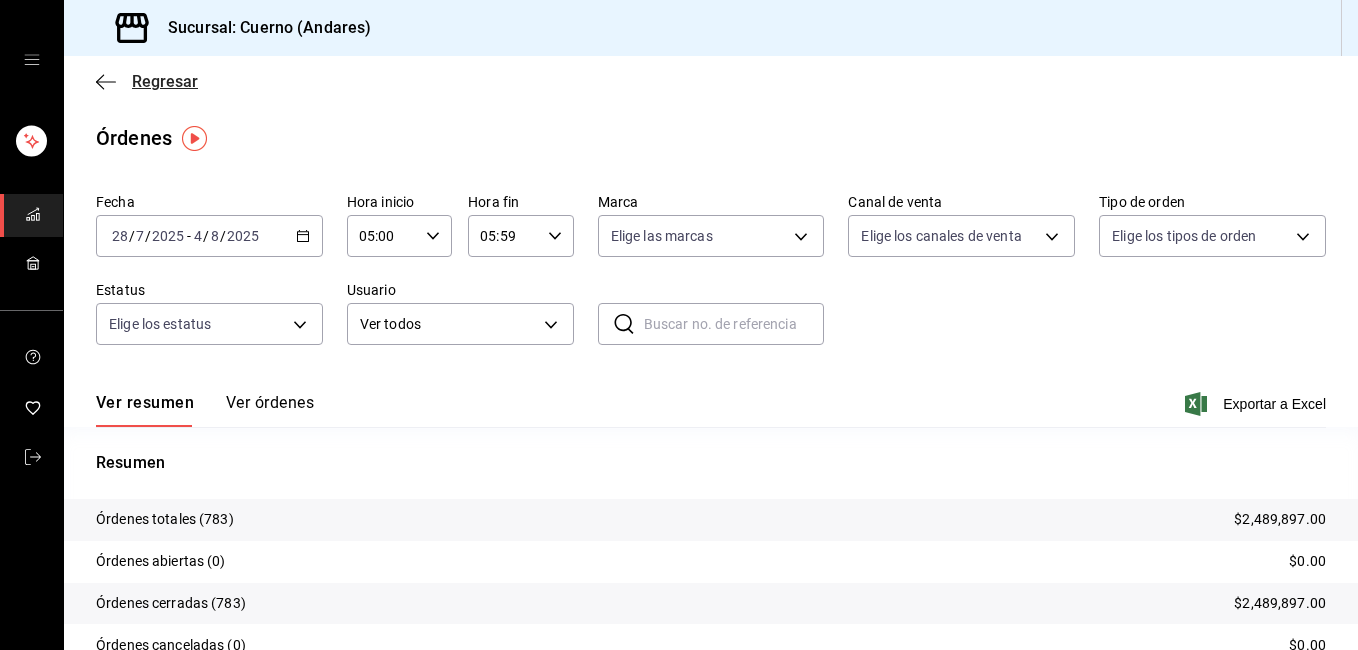 click 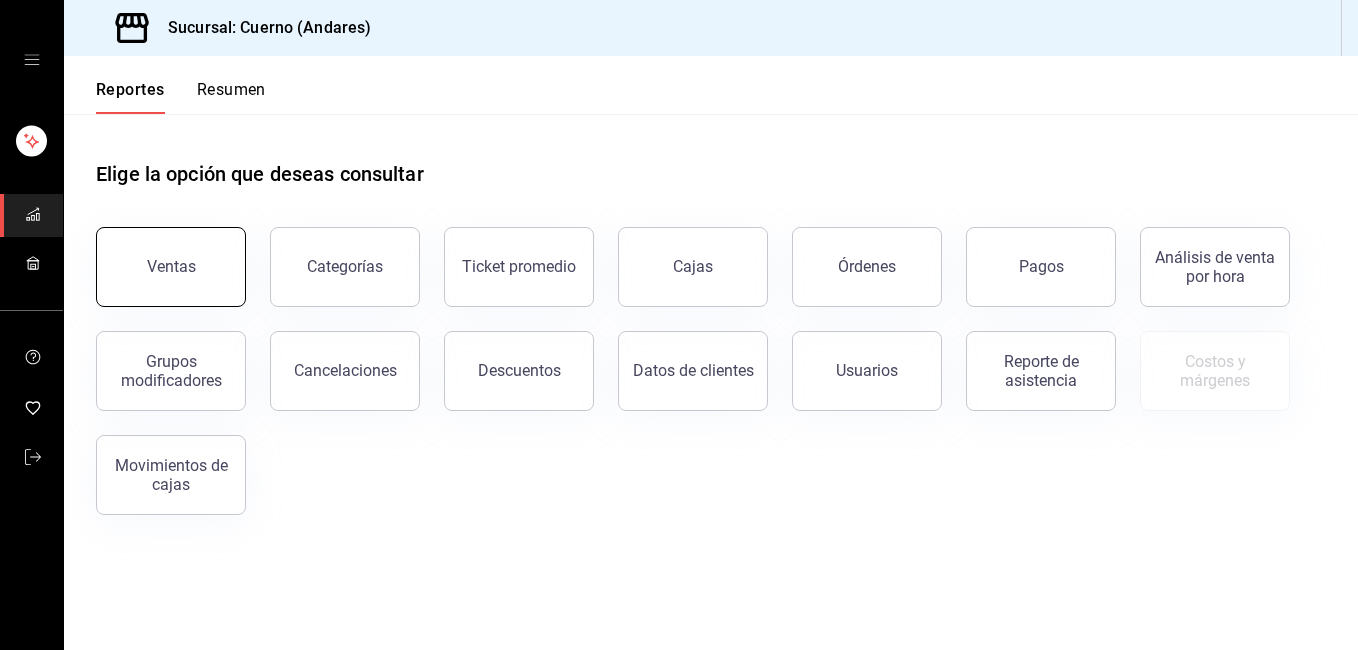 click on "Ventas" at bounding box center [171, 267] 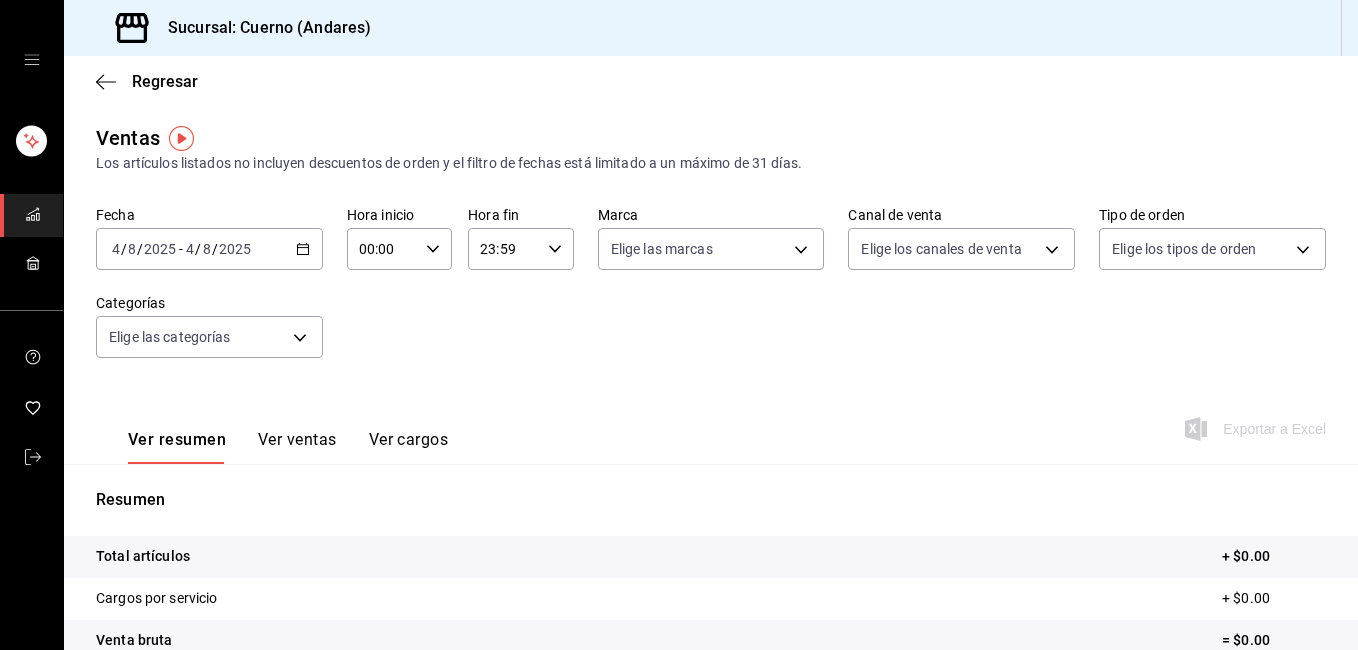 click 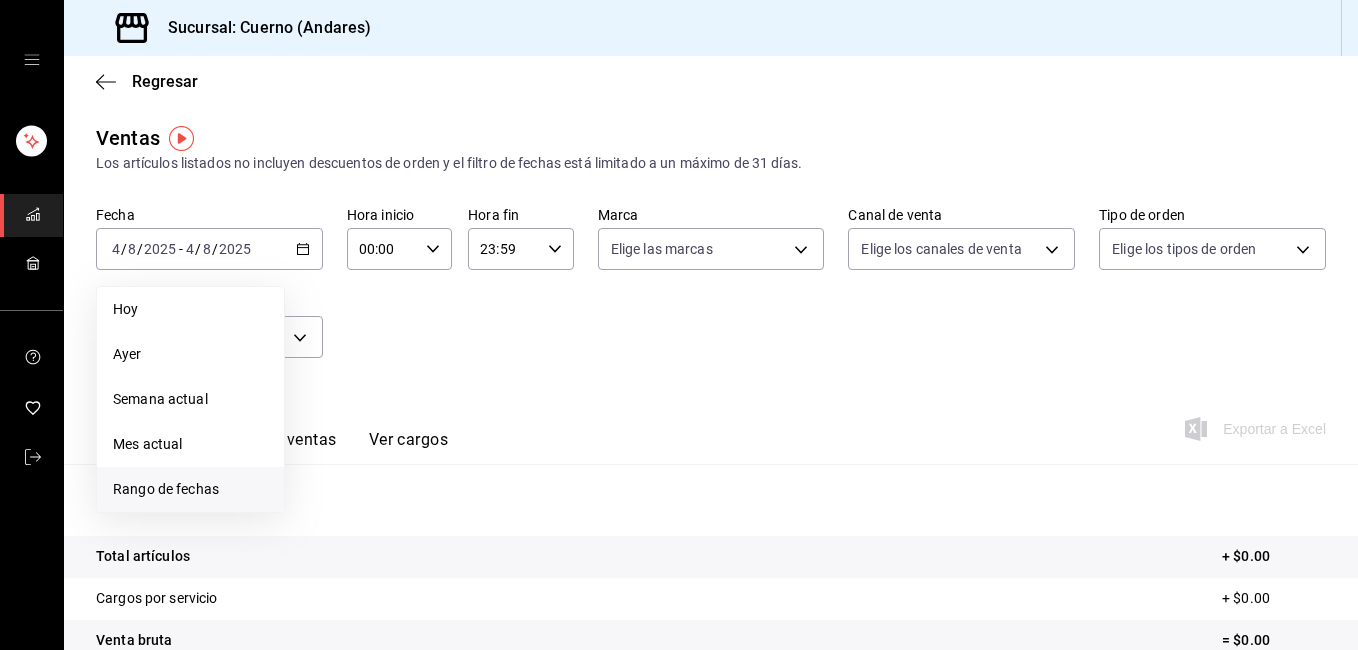 click on "Rango de fechas" at bounding box center (190, 489) 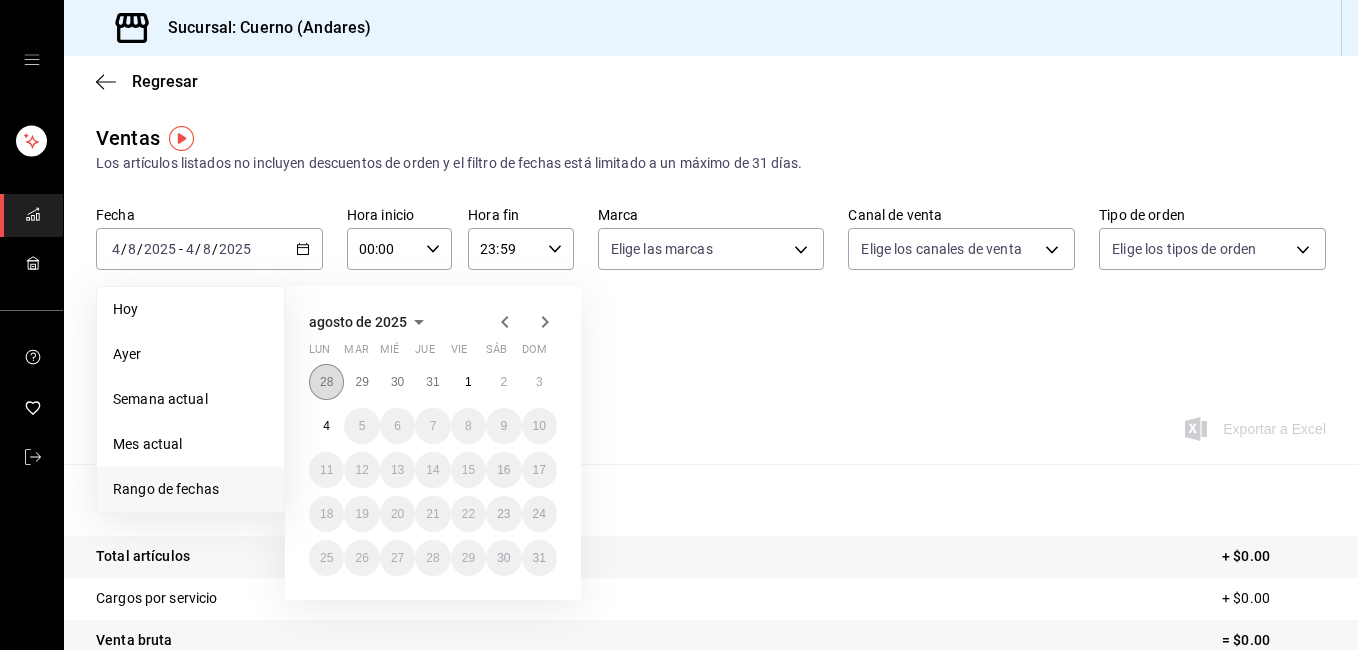 click on "28" at bounding box center [326, 382] 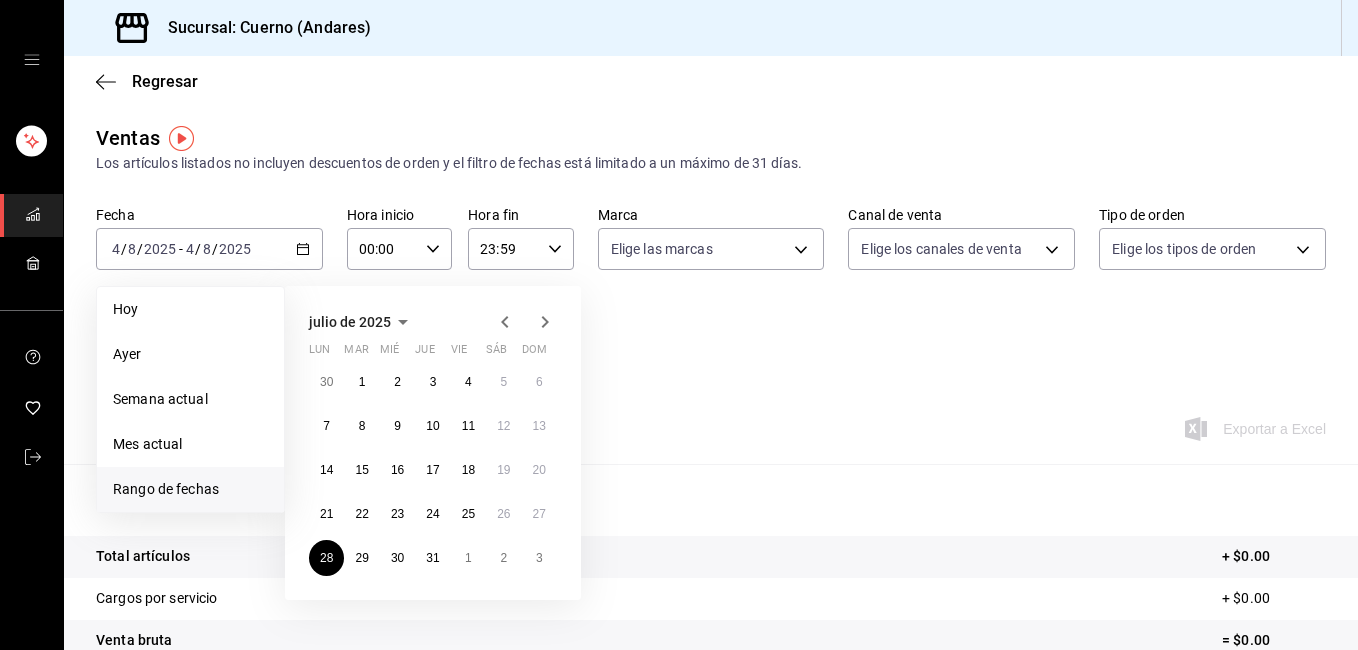 click 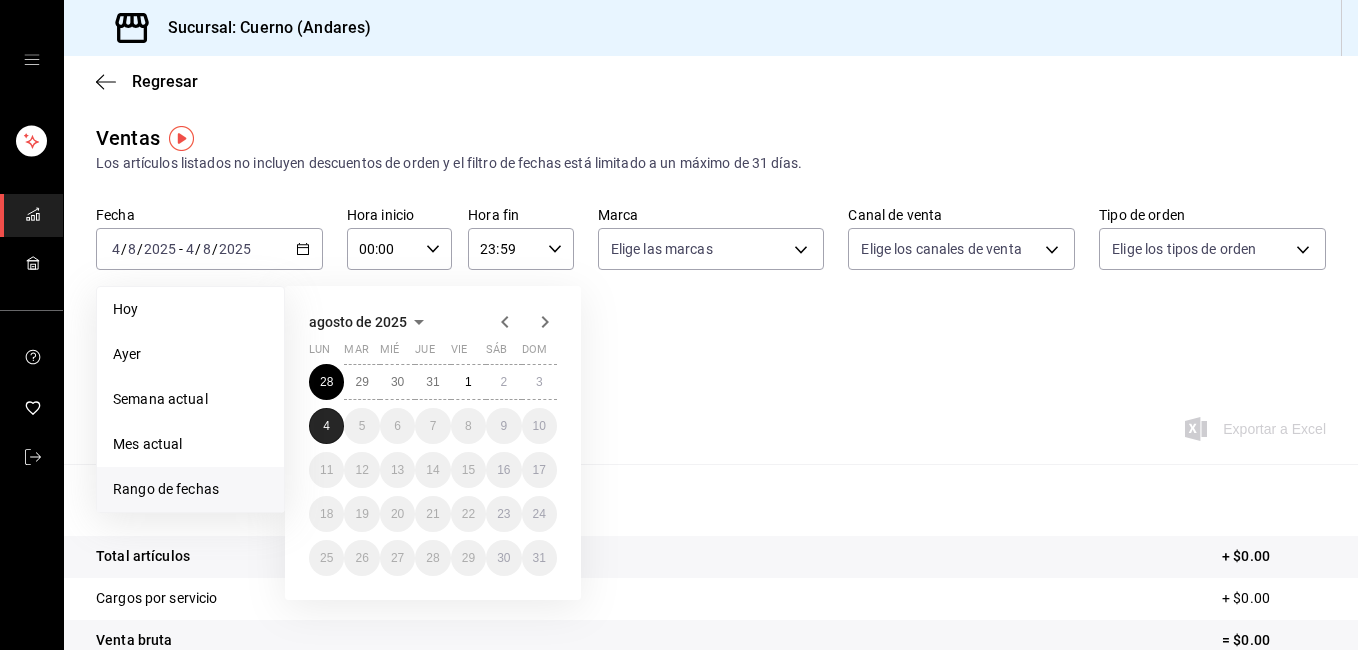 click on "4" at bounding box center [326, 426] 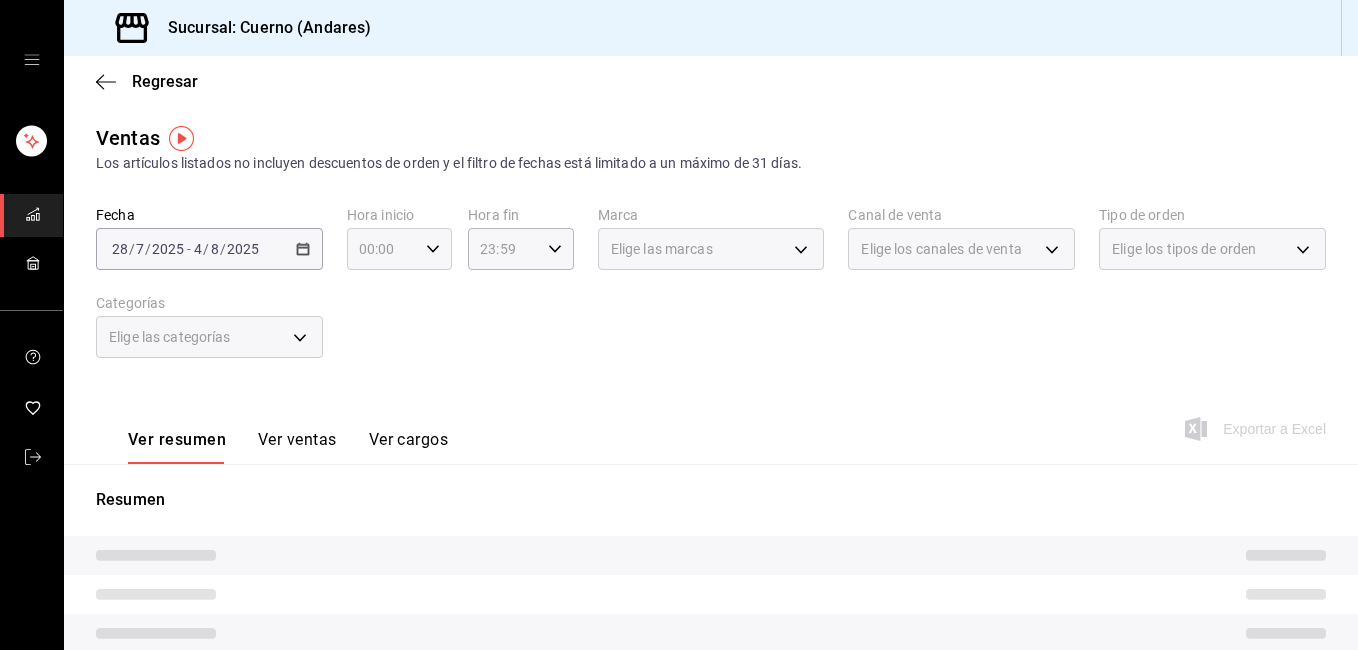 click 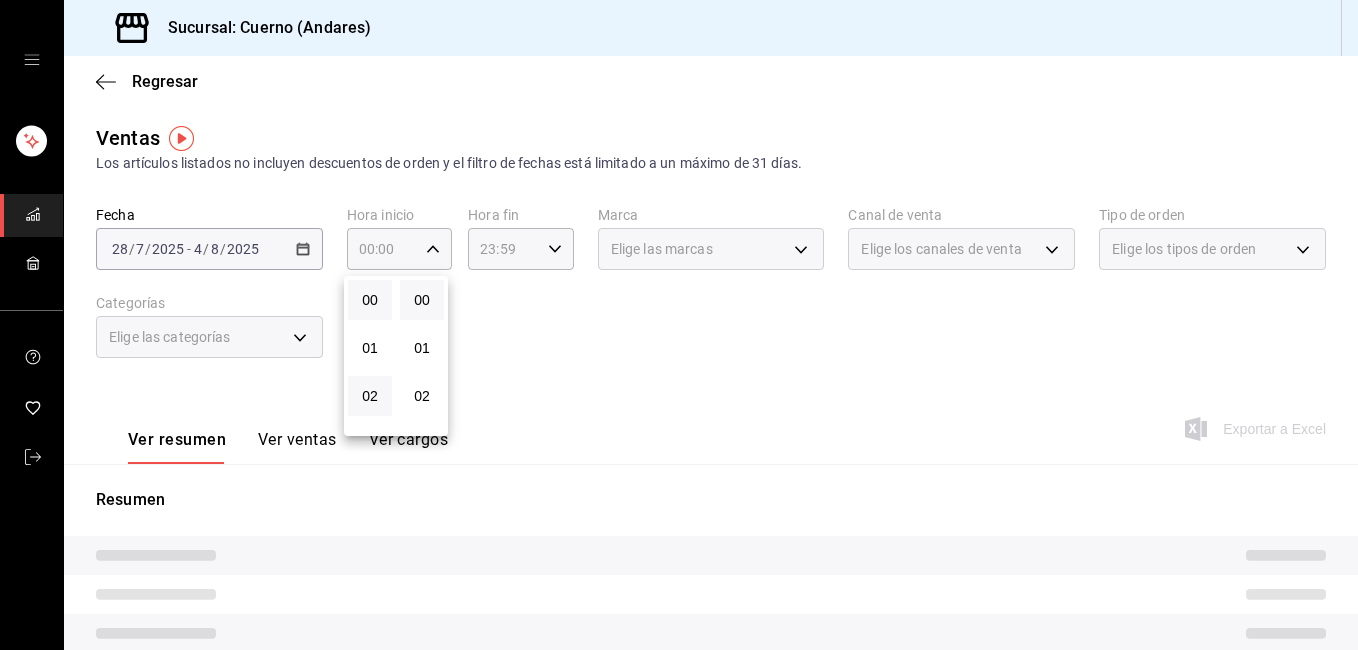 click on "02" at bounding box center (370, 396) 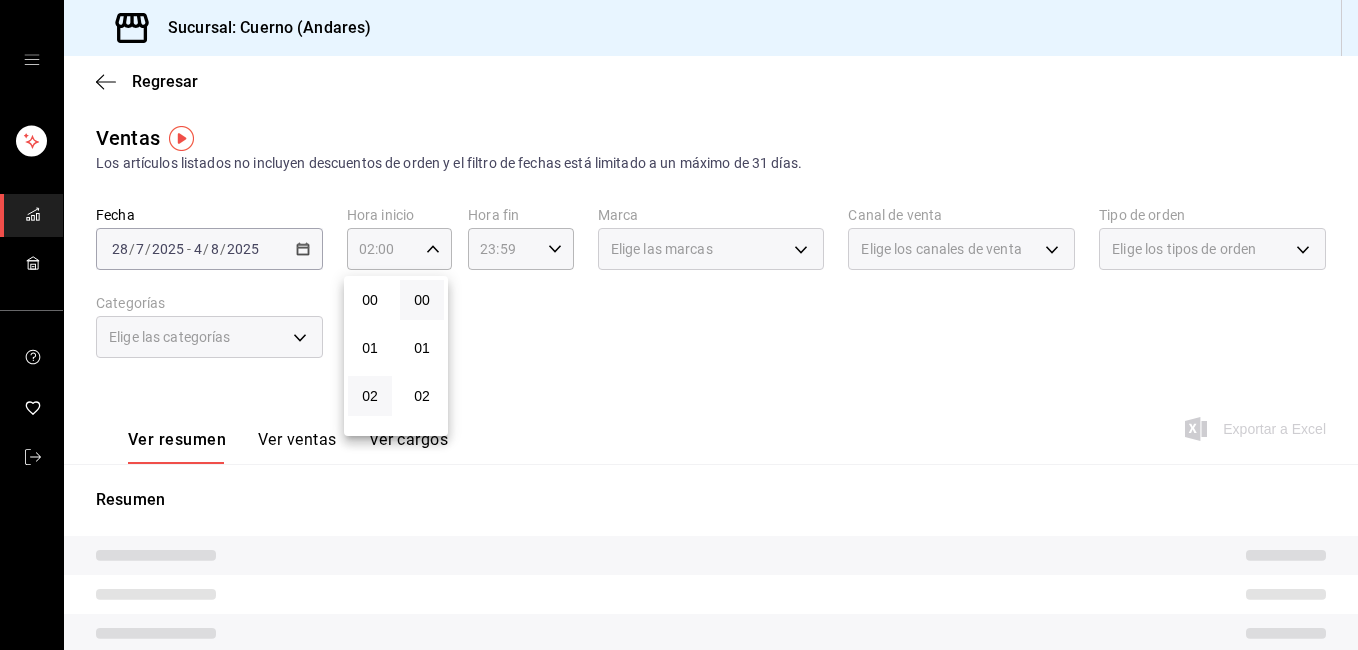 type 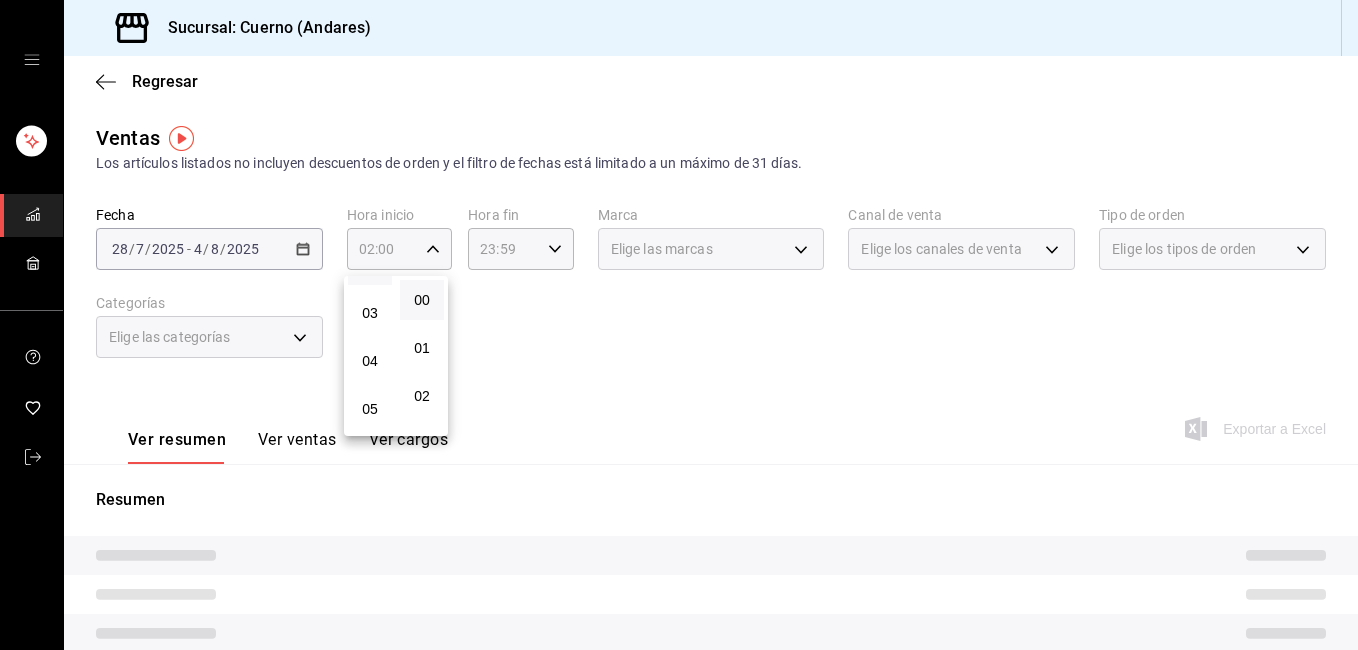 scroll, scrollTop: 160, scrollLeft: 0, axis: vertical 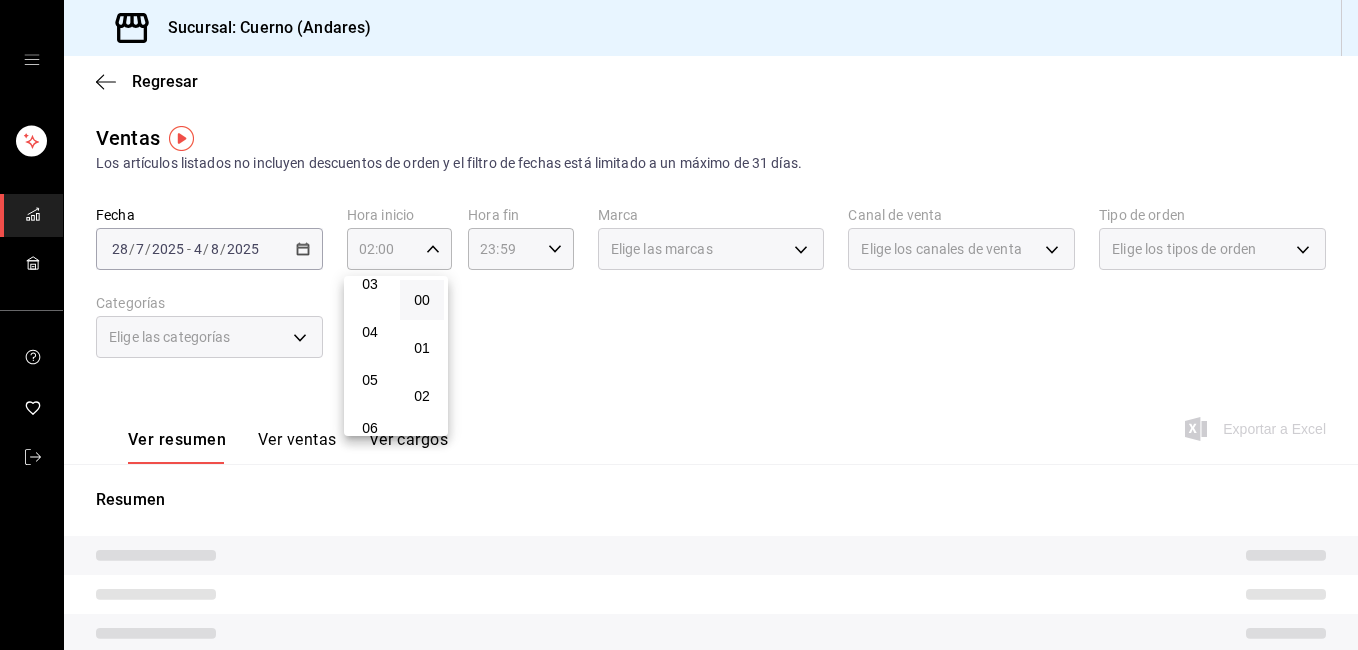 click on "05" at bounding box center (370, 380) 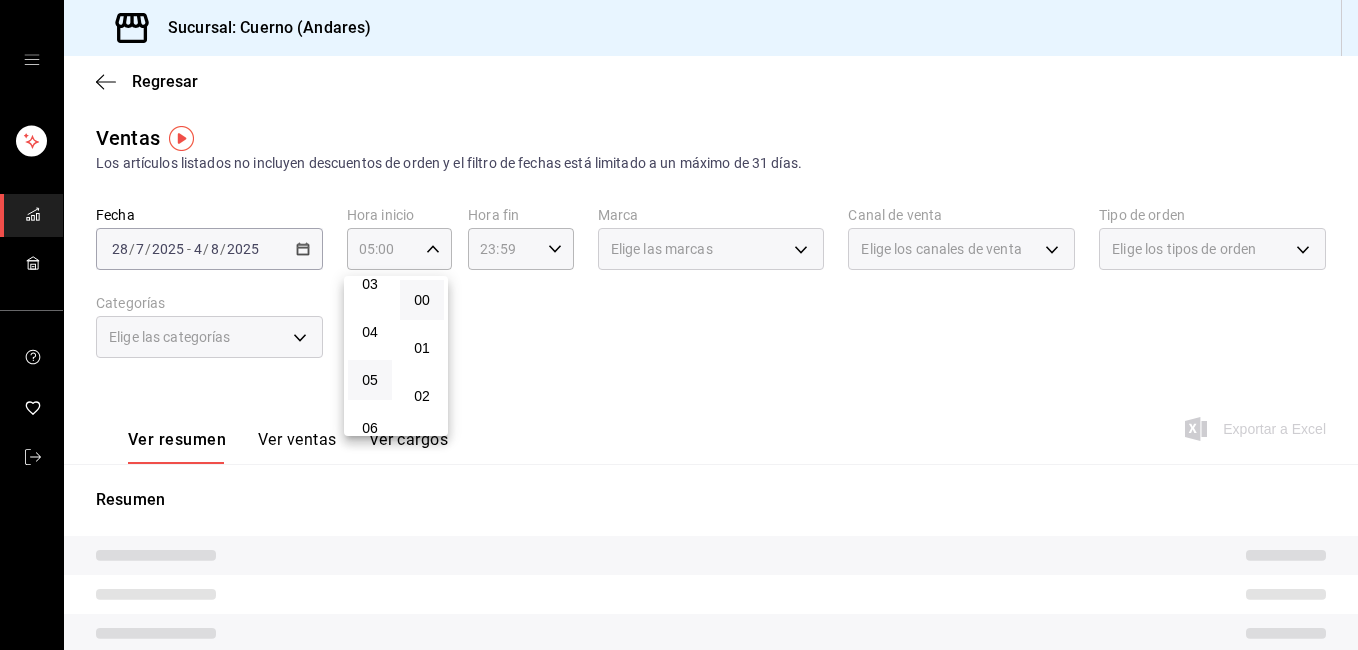 click at bounding box center (679, 325) 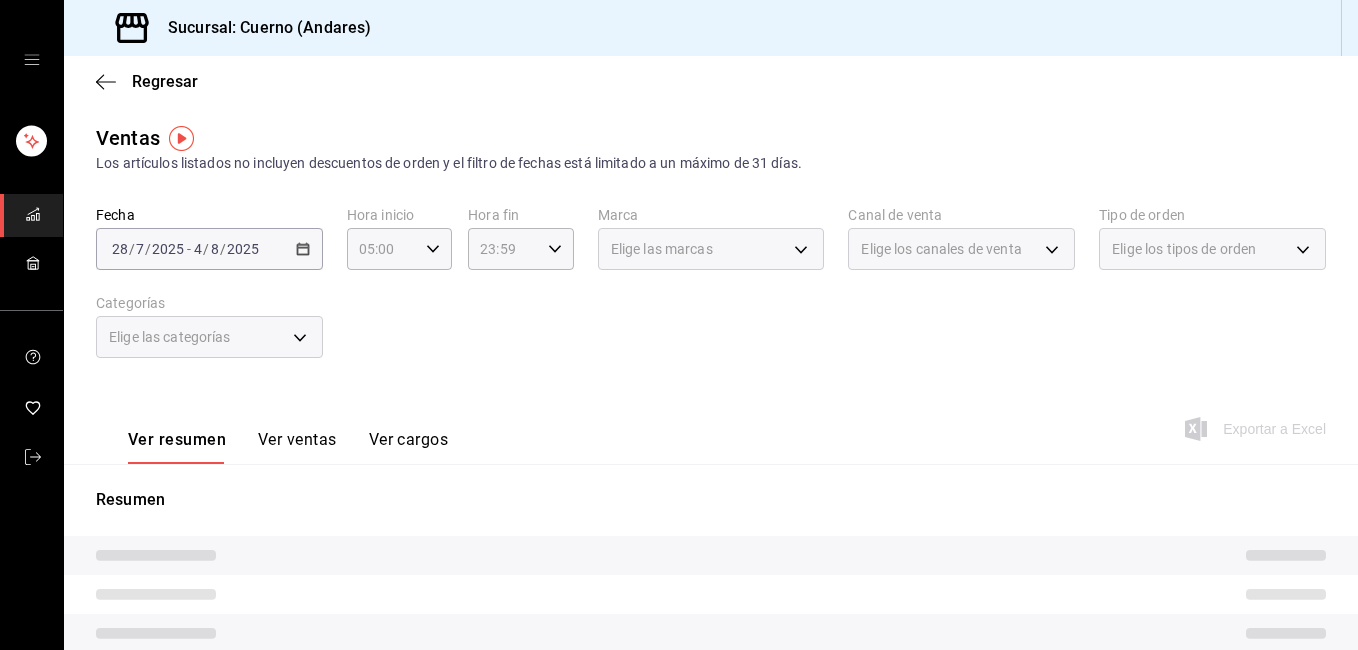 click 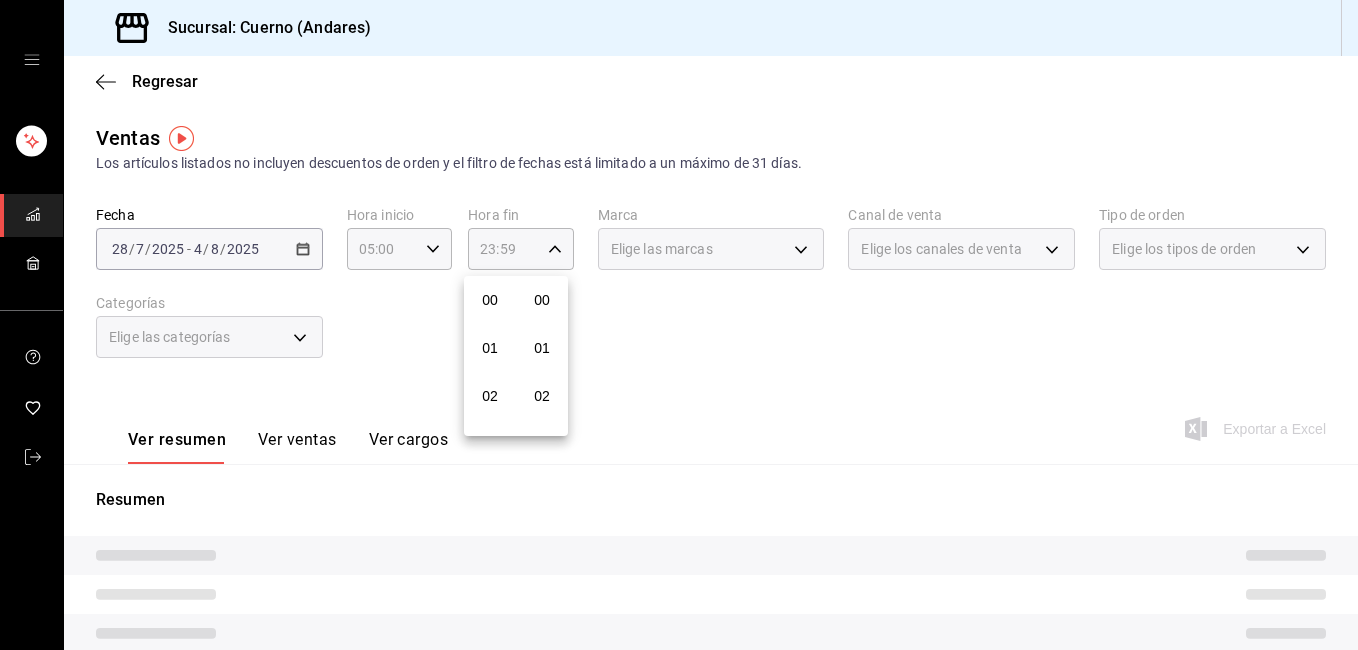 scroll, scrollTop: 992, scrollLeft: 0, axis: vertical 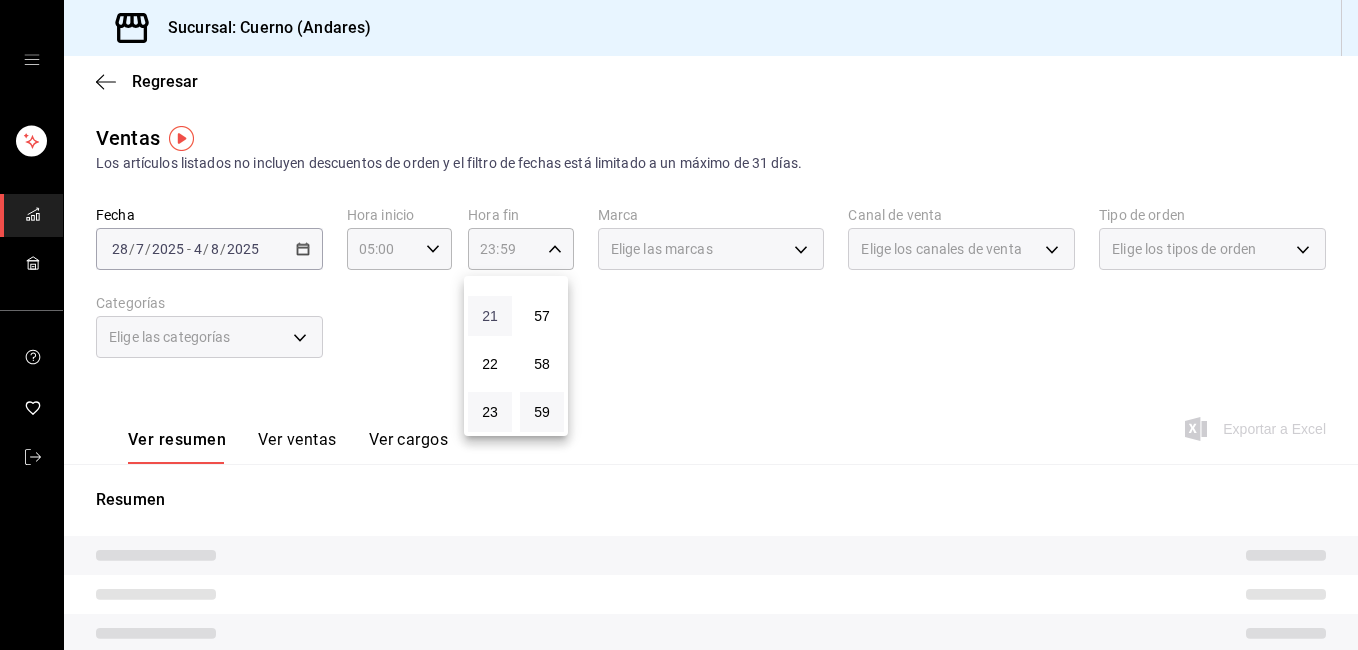 click on "21" at bounding box center [490, 316] 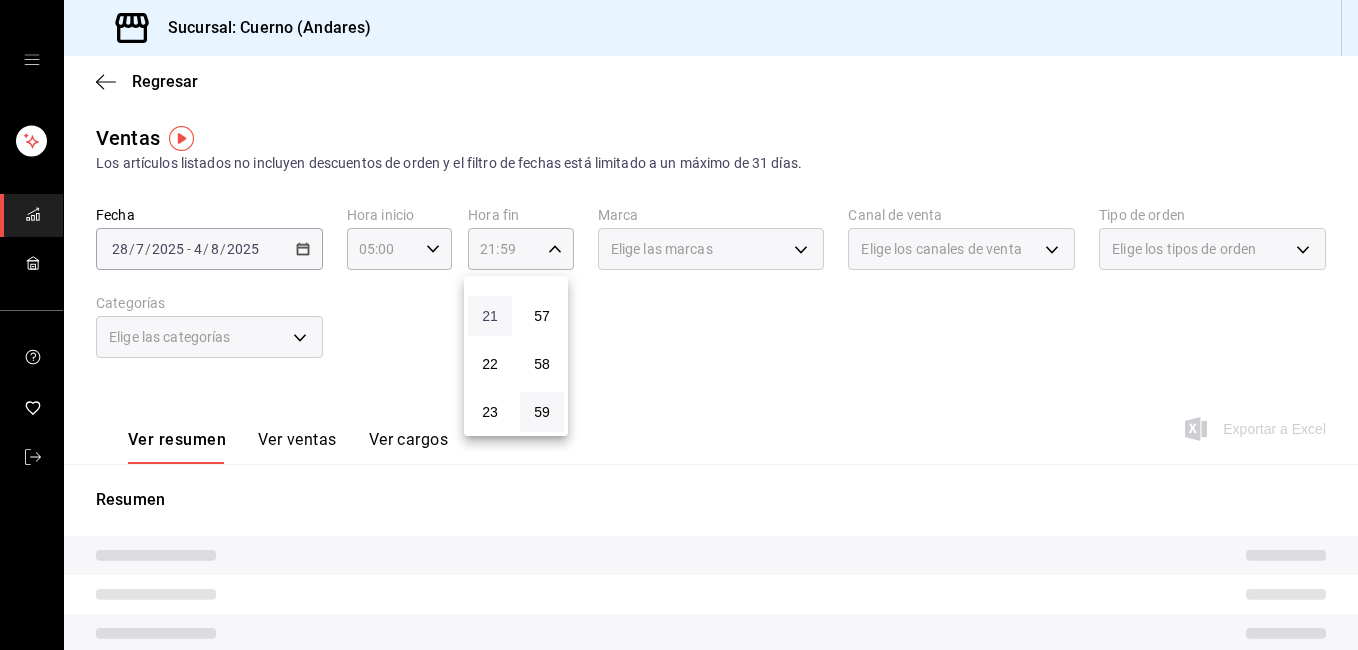 type 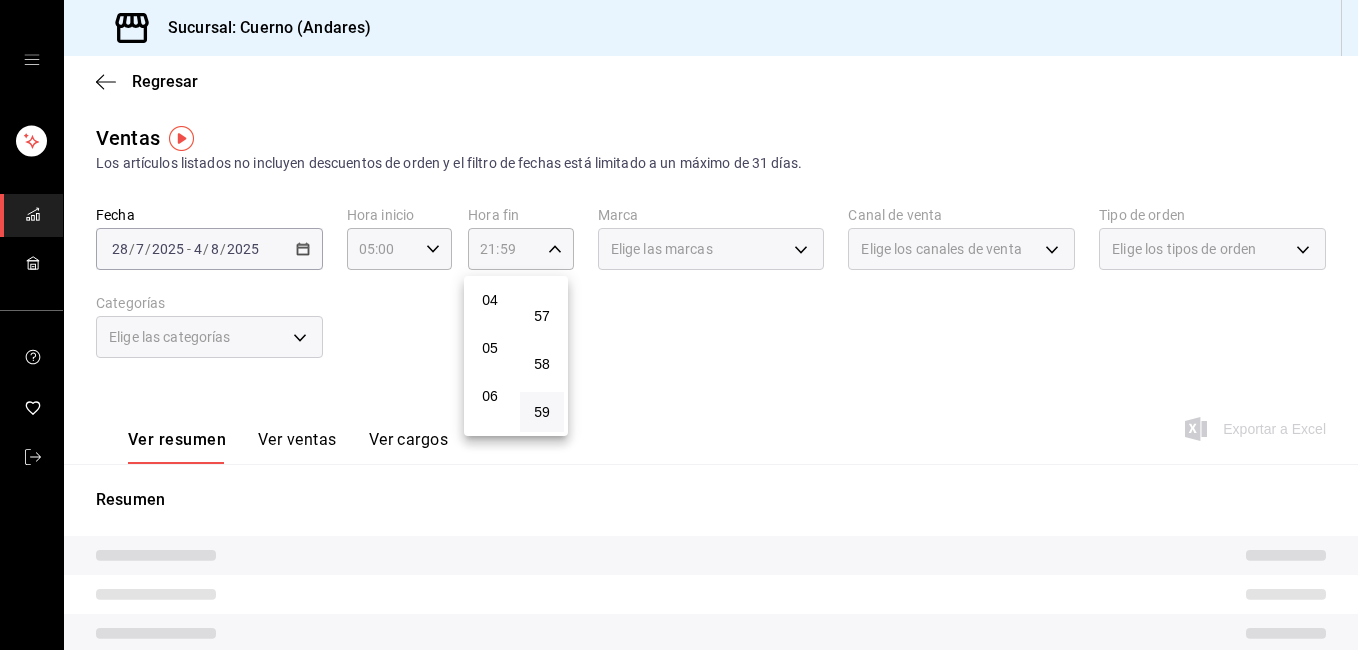 scroll, scrollTop: 232, scrollLeft: 0, axis: vertical 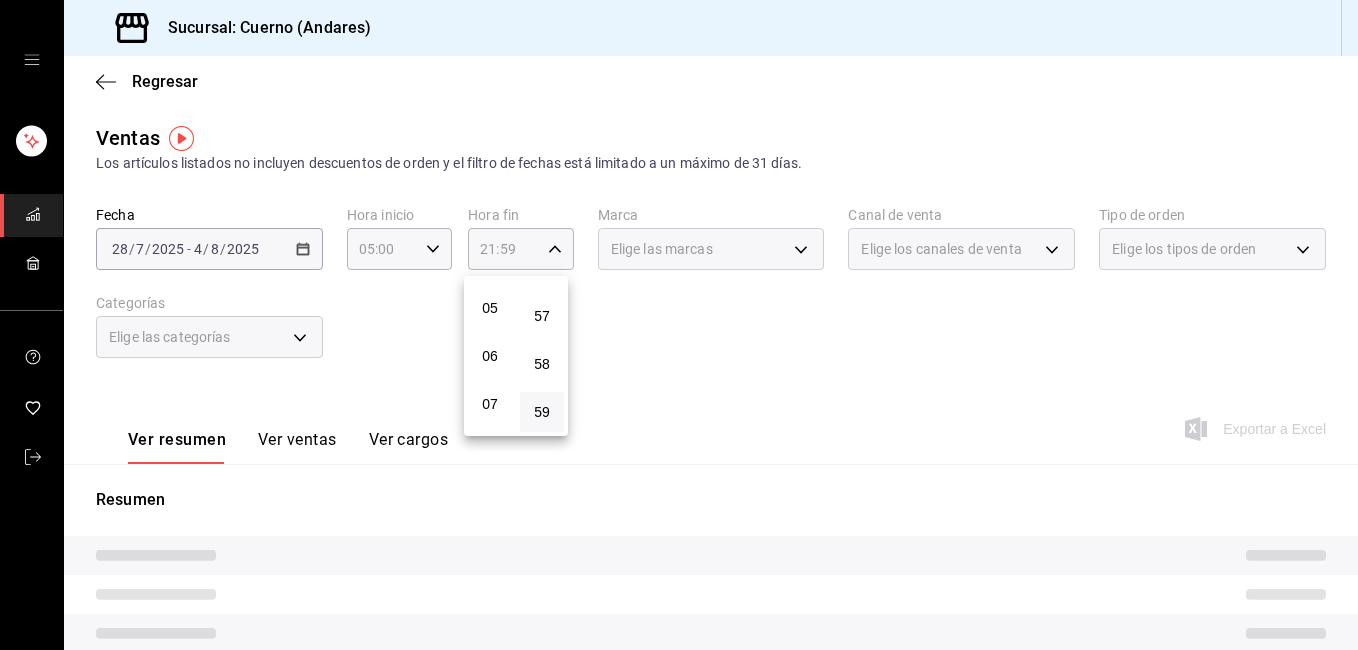 click on "05" at bounding box center (490, 308) 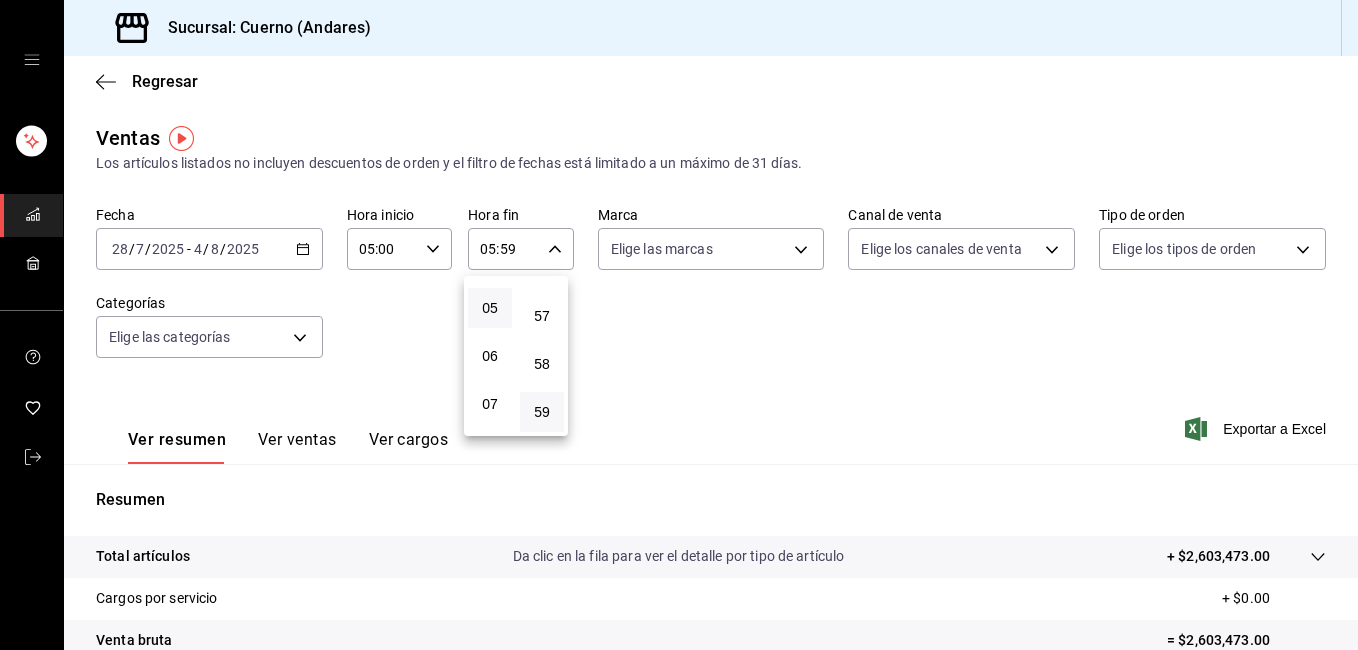 drag, startPoint x: 1351, startPoint y: 256, endPoint x: 1351, endPoint y: 273, distance: 17 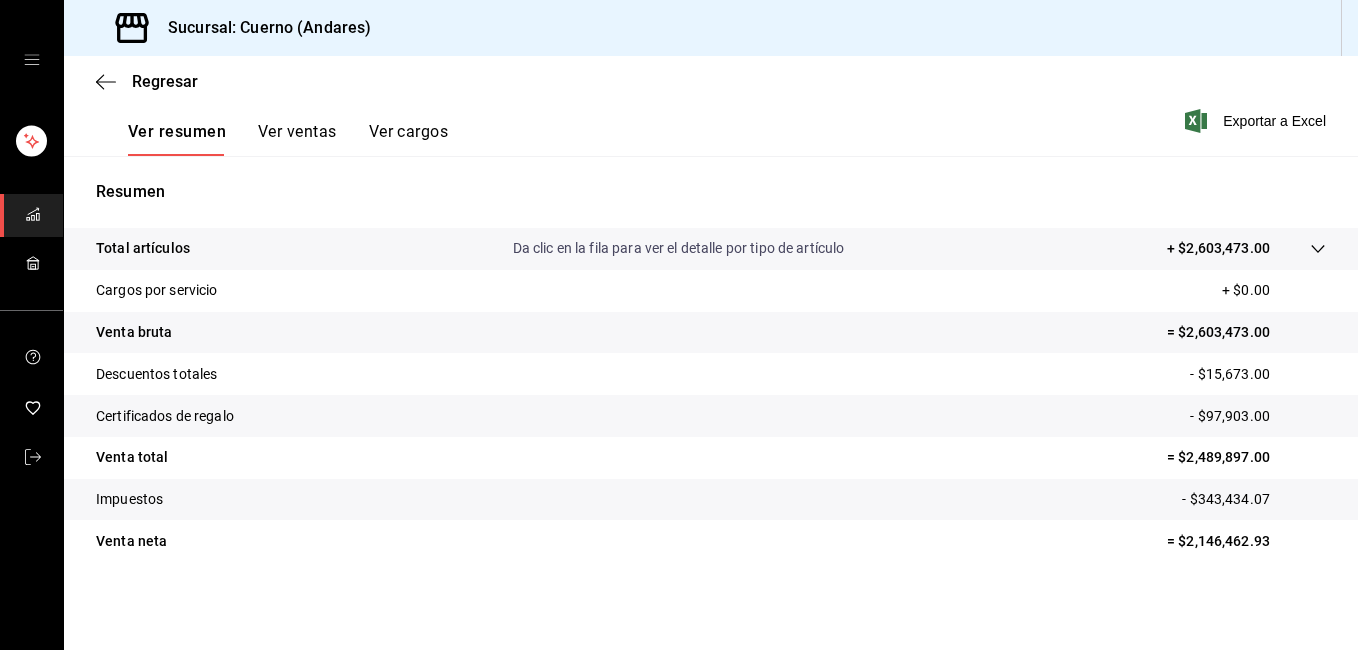 scroll, scrollTop: 240, scrollLeft: 0, axis: vertical 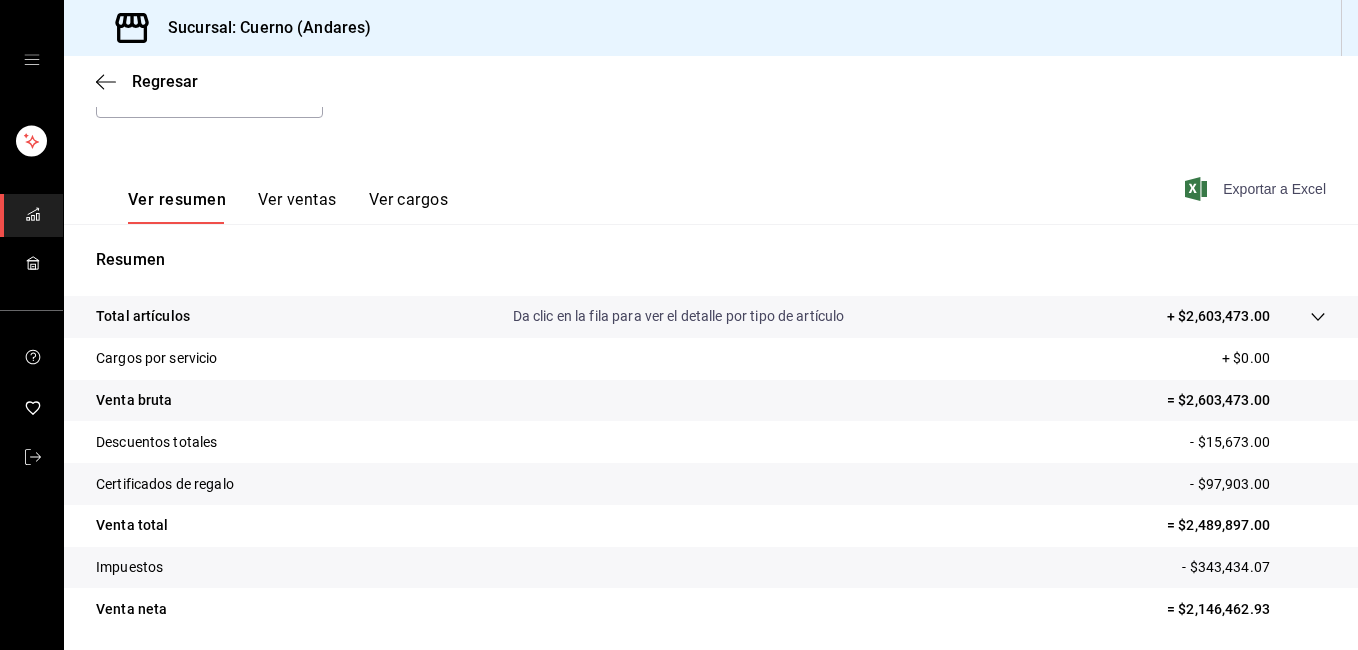 click on "Exportar a Excel" at bounding box center (1257, 189) 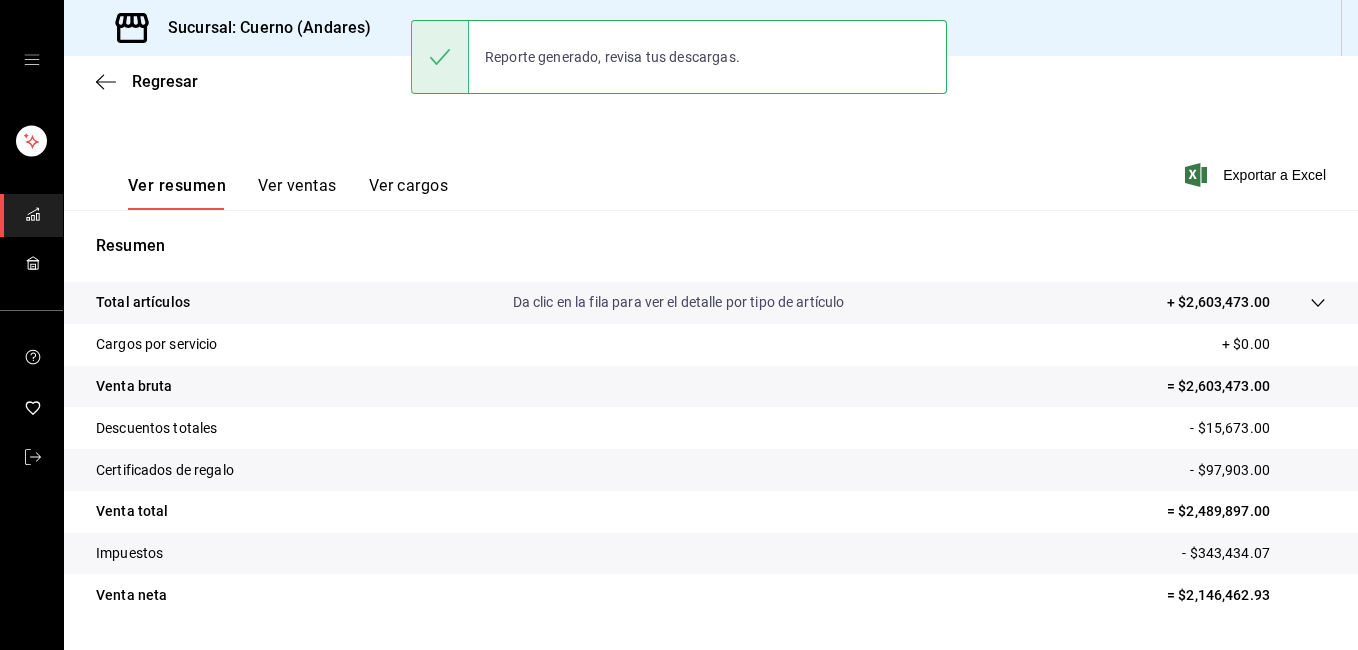 scroll, scrollTop: 259, scrollLeft: 0, axis: vertical 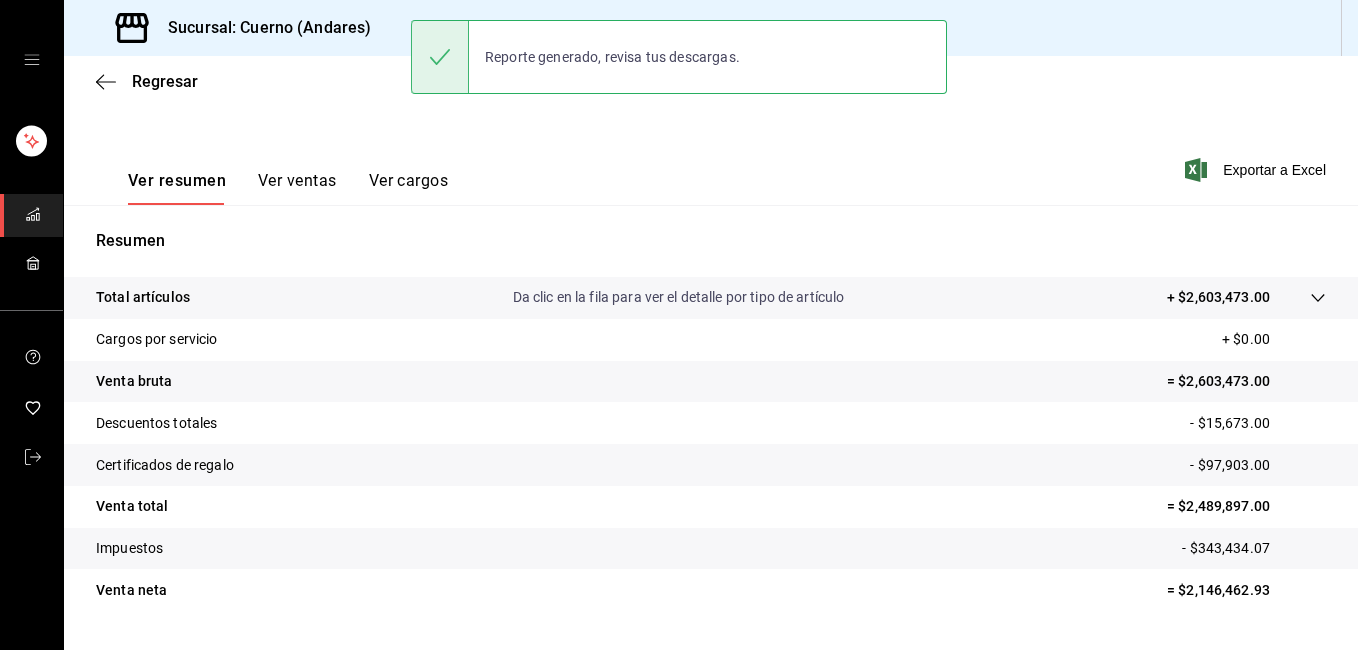 click on "Resumen Total artículos Da clic en la fila para ver el detalle por tipo de artículo + $2,603,473.00 Cargos por servicio + $0.00 Venta bruta = $2,603,473.00 Descuentos totales - $15,673.00 Certificados de regalo - $97,903.00 Venta total = $2,489,897.00 Impuestos - $343,434.07 Venta neta = $2,146,462.93" at bounding box center (711, 432) 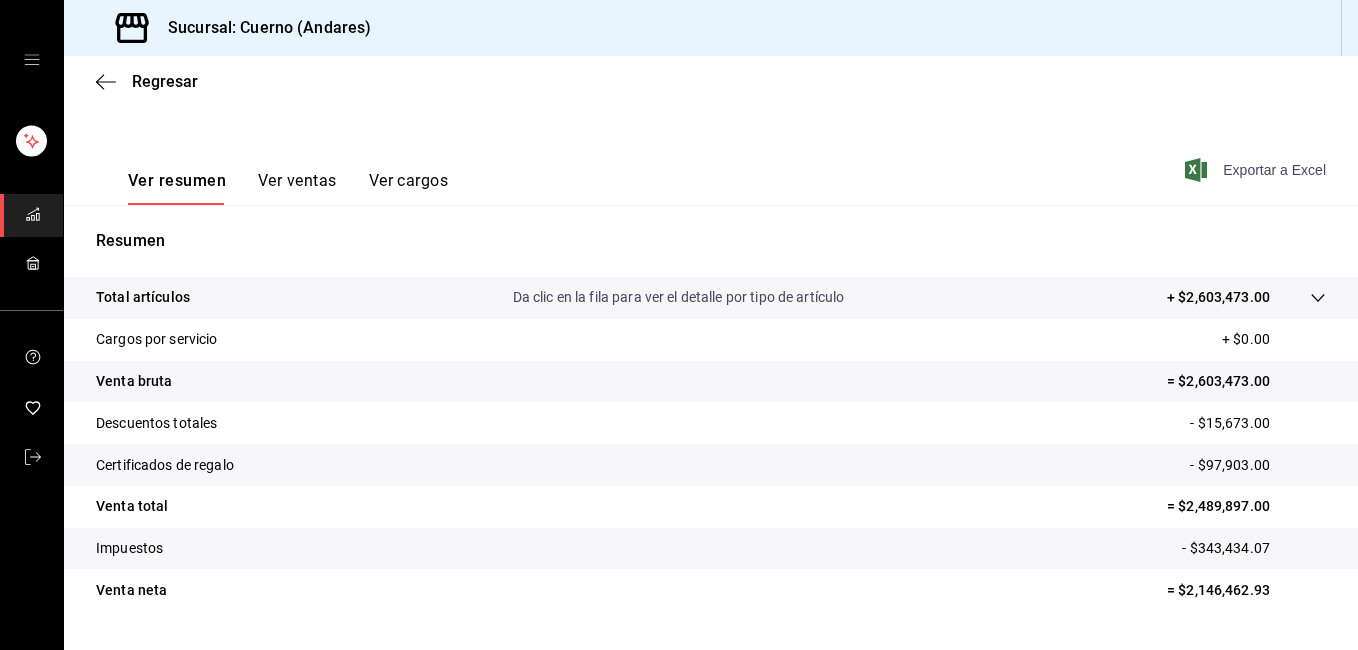 click on "Exportar a Excel" at bounding box center [1257, 170] 